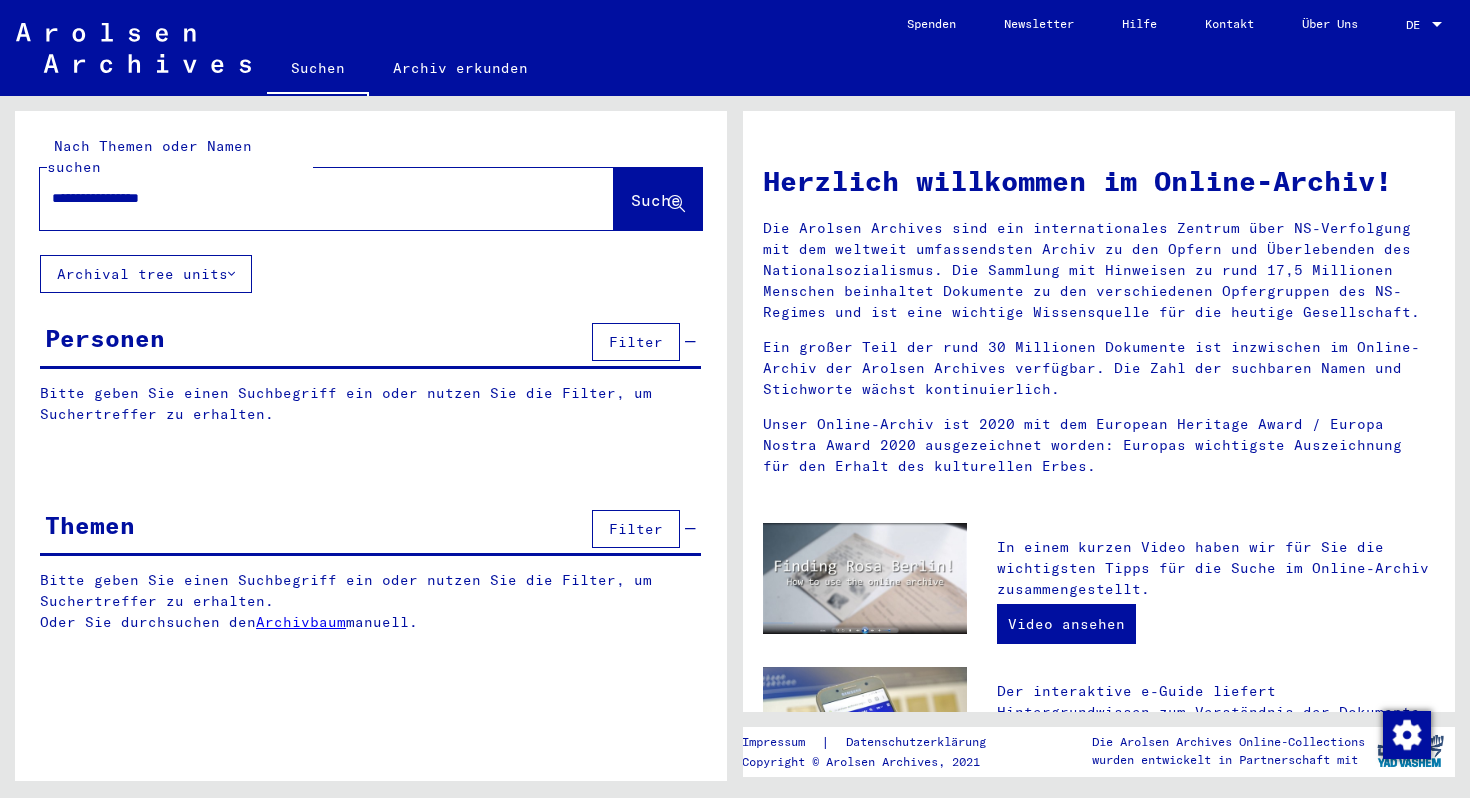 scroll, scrollTop: 0, scrollLeft: 0, axis: both 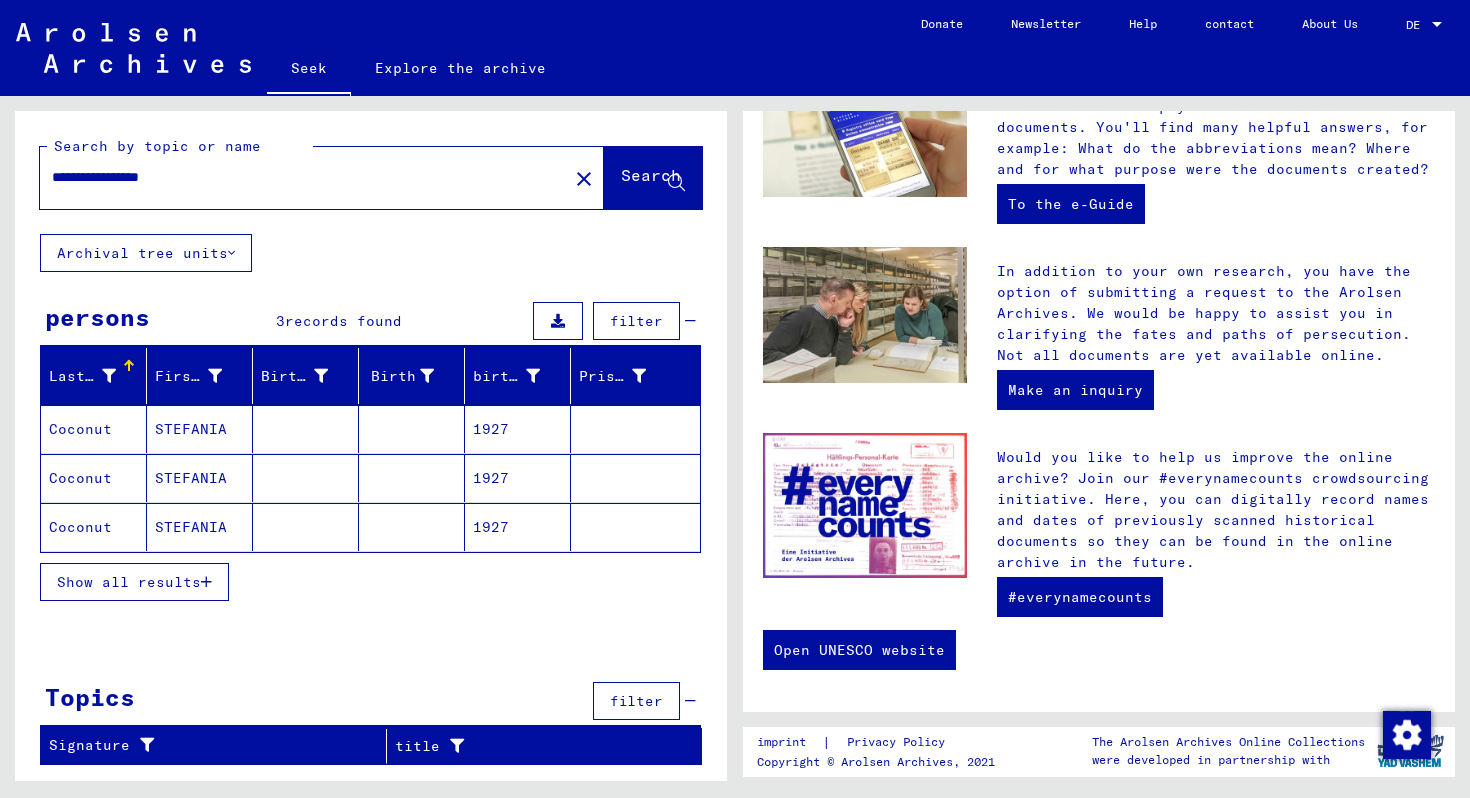 click on "STEFANIA" at bounding box center (191, 478) 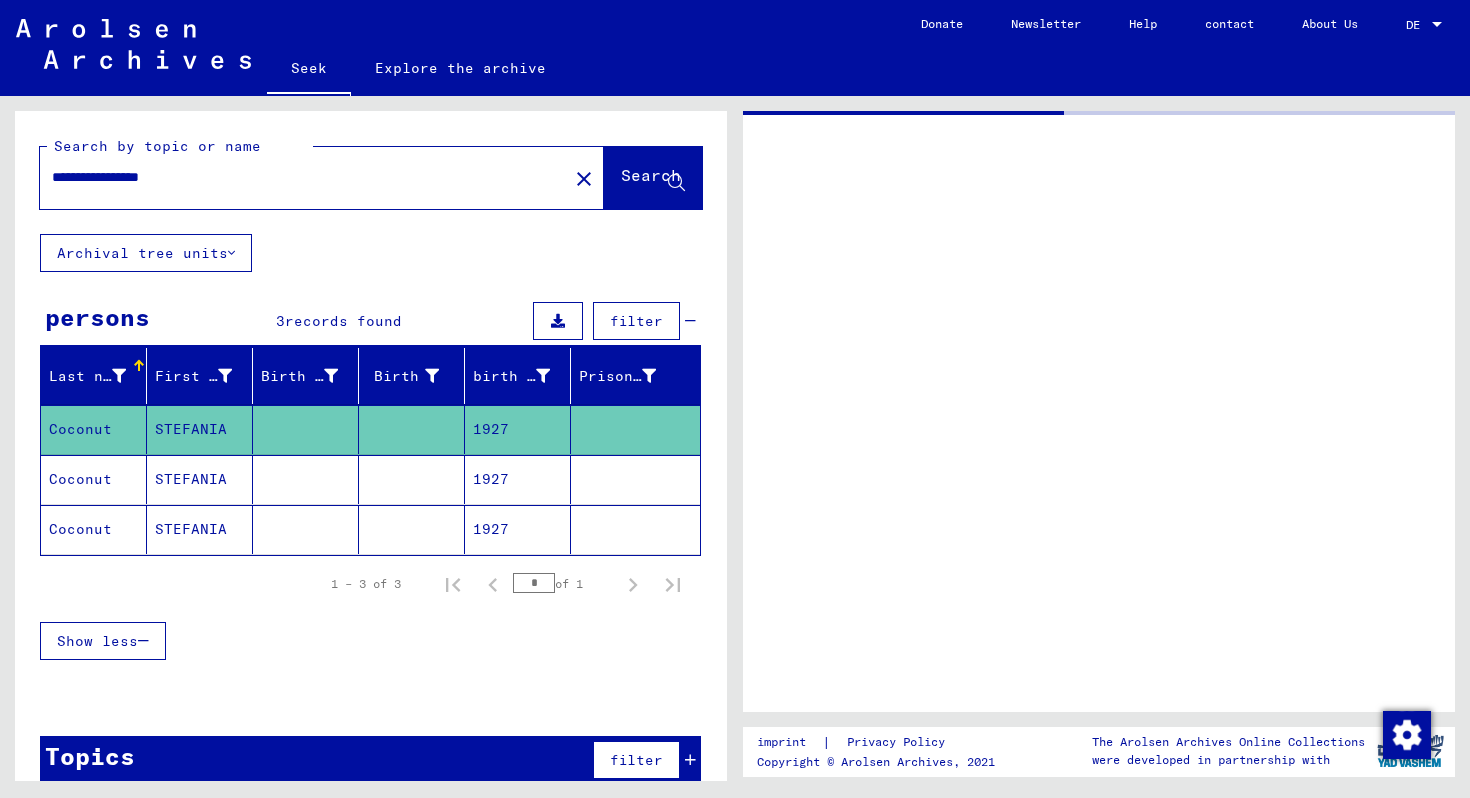 scroll, scrollTop: 0, scrollLeft: 0, axis: both 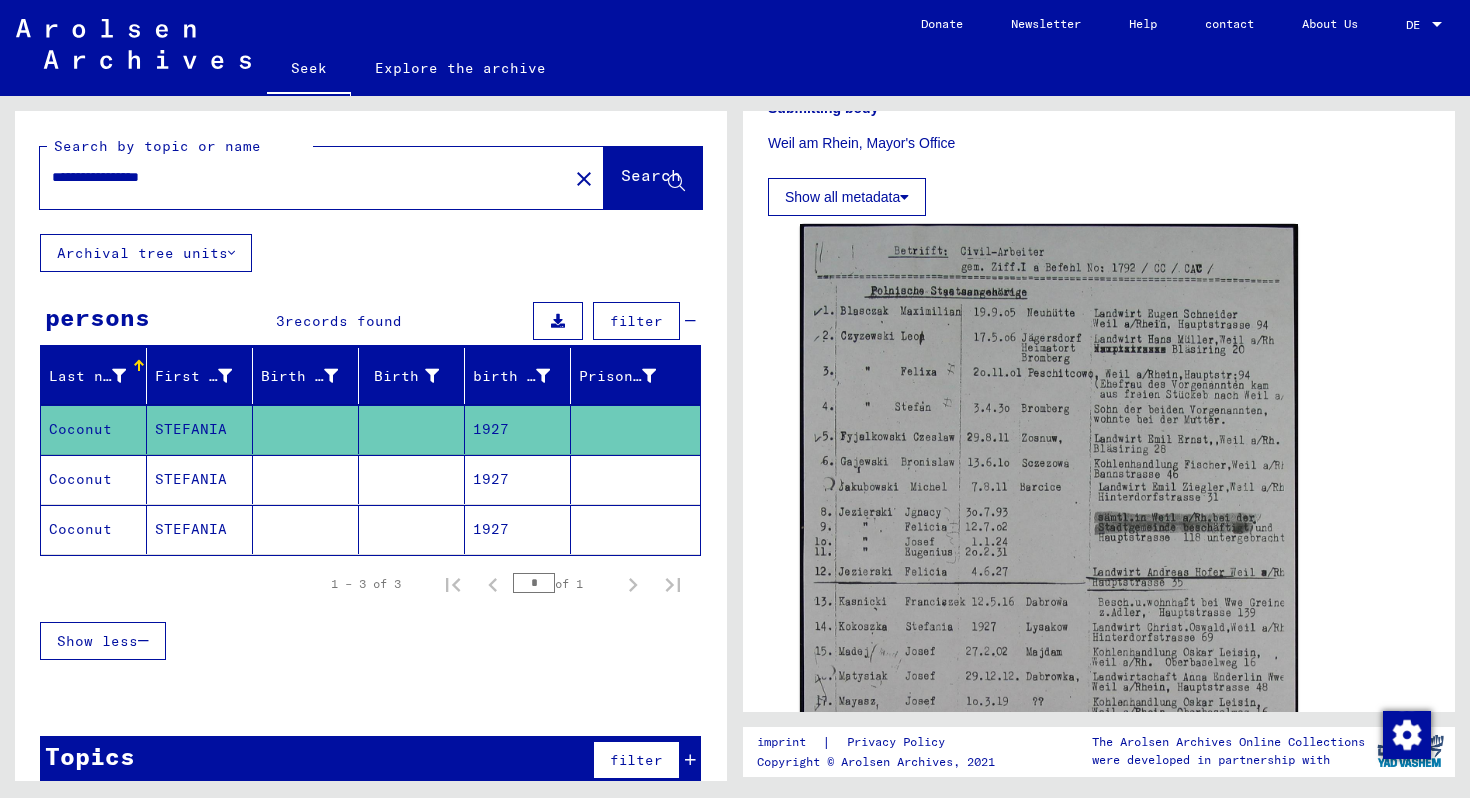 click on "Show all metadata" 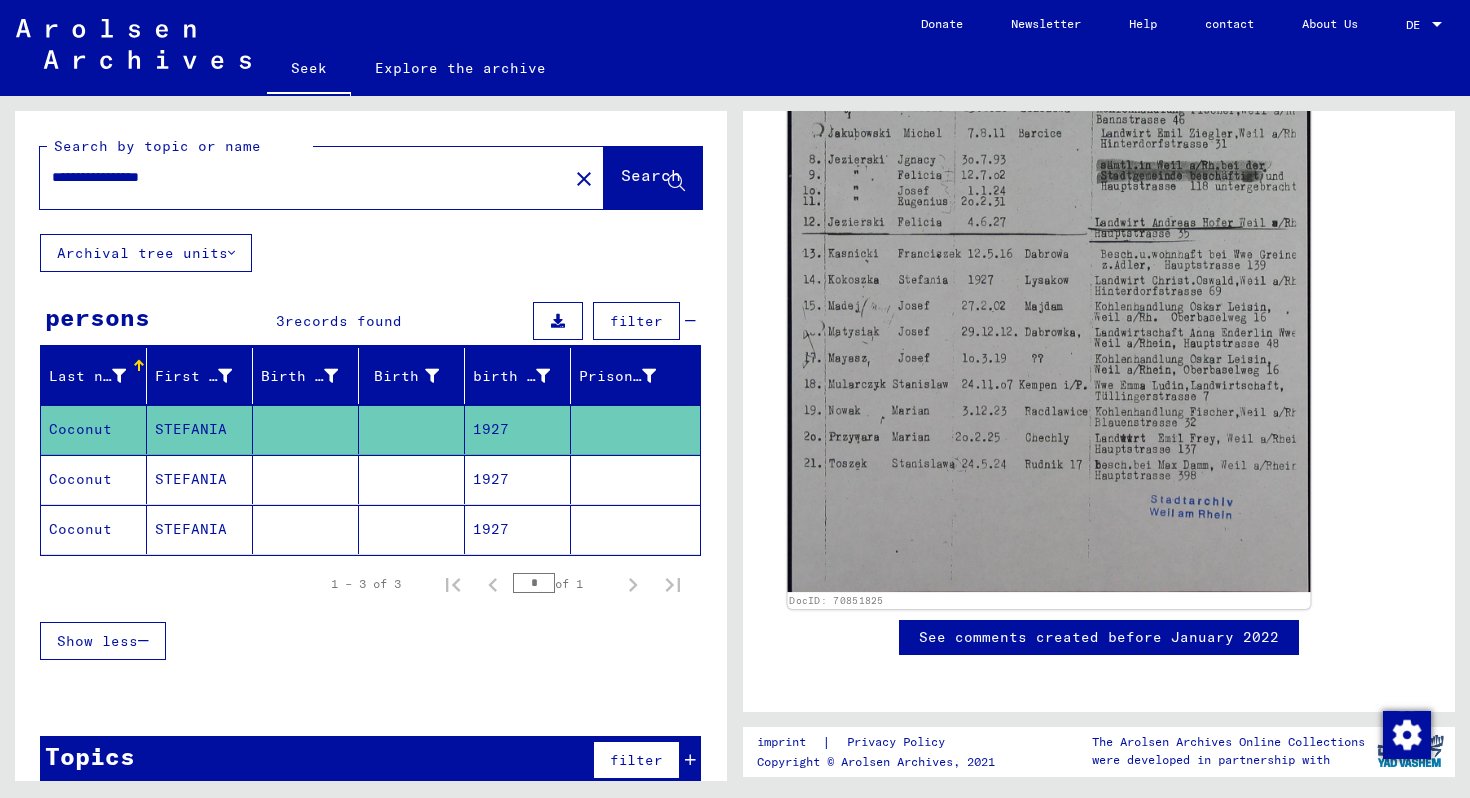 scroll, scrollTop: 1082, scrollLeft: 0, axis: vertical 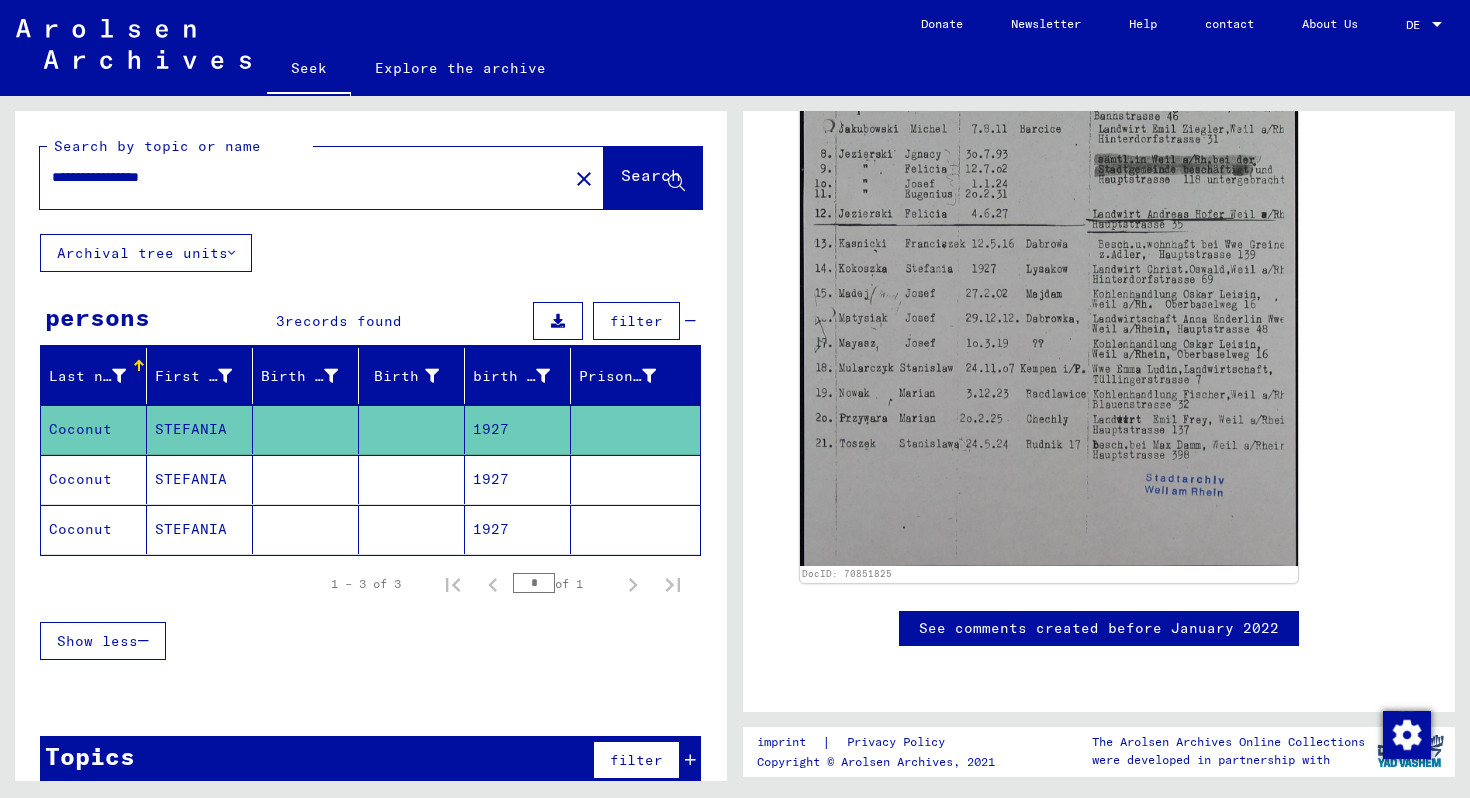 click on "See comments created before January 2022" 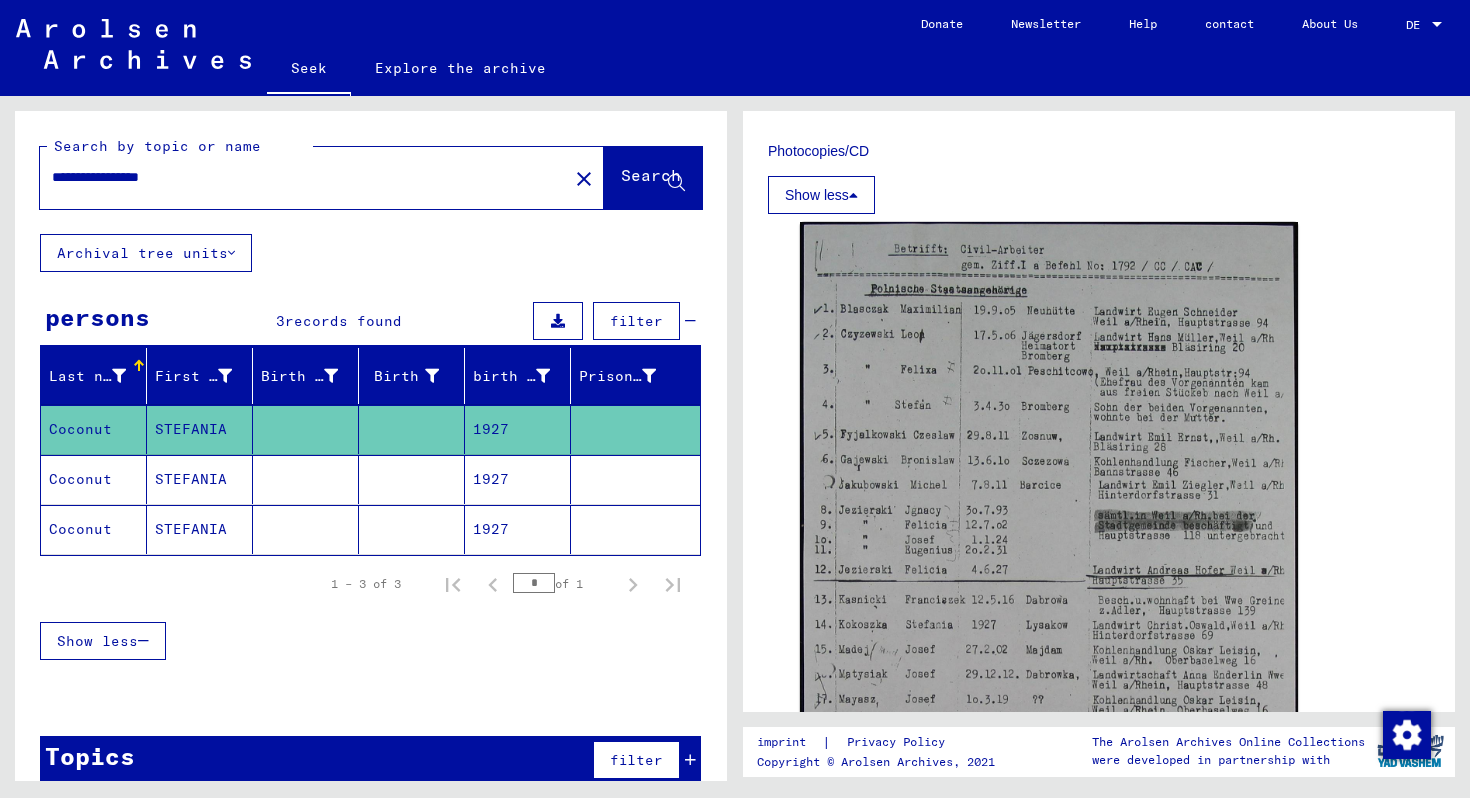 scroll, scrollTop: 664, scrollLeft: 0, axis: vertical 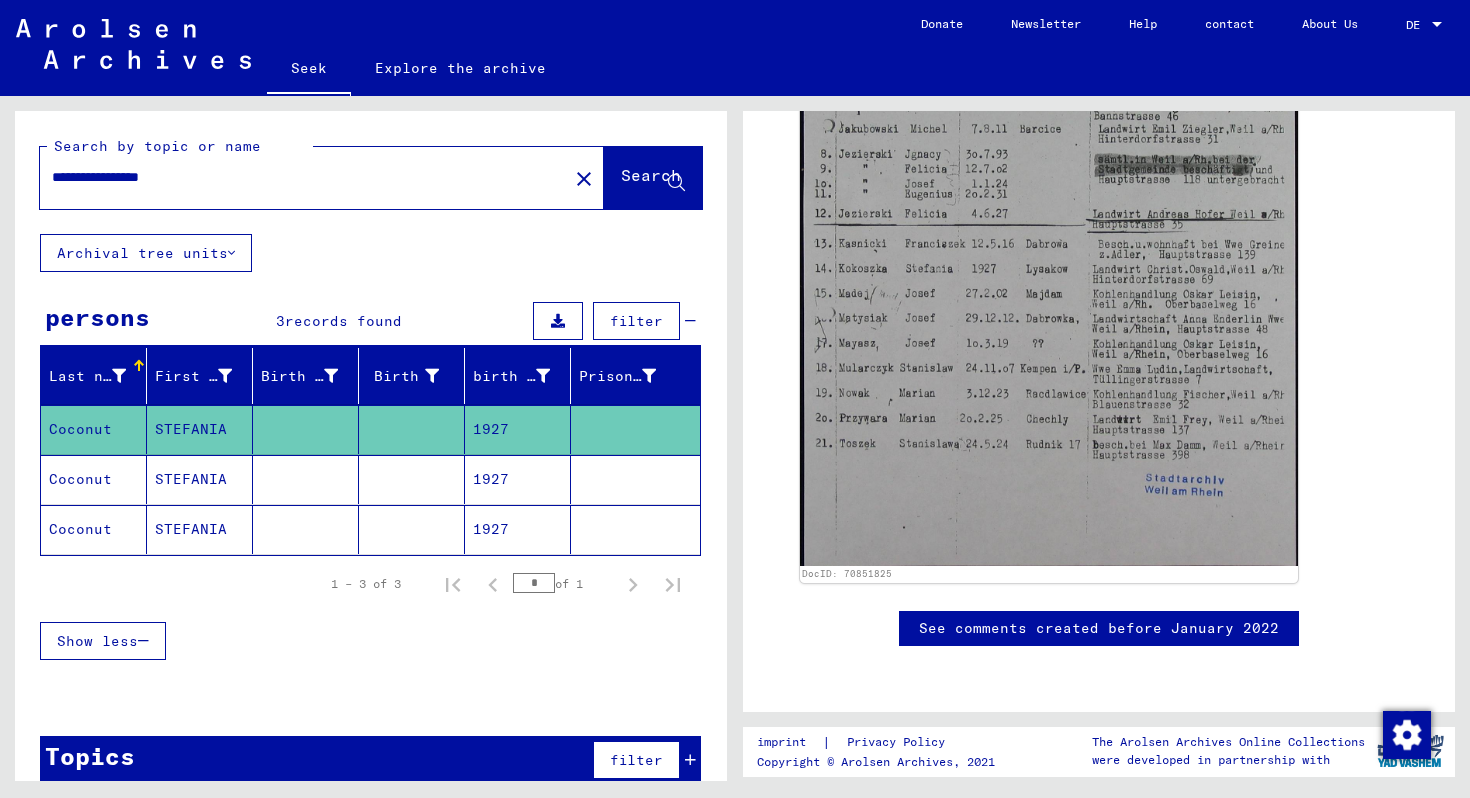 drag, startPoint x: 120, startPoint y: 176, endPoint x: 51, endPoint y: 172, distance: 69.115845 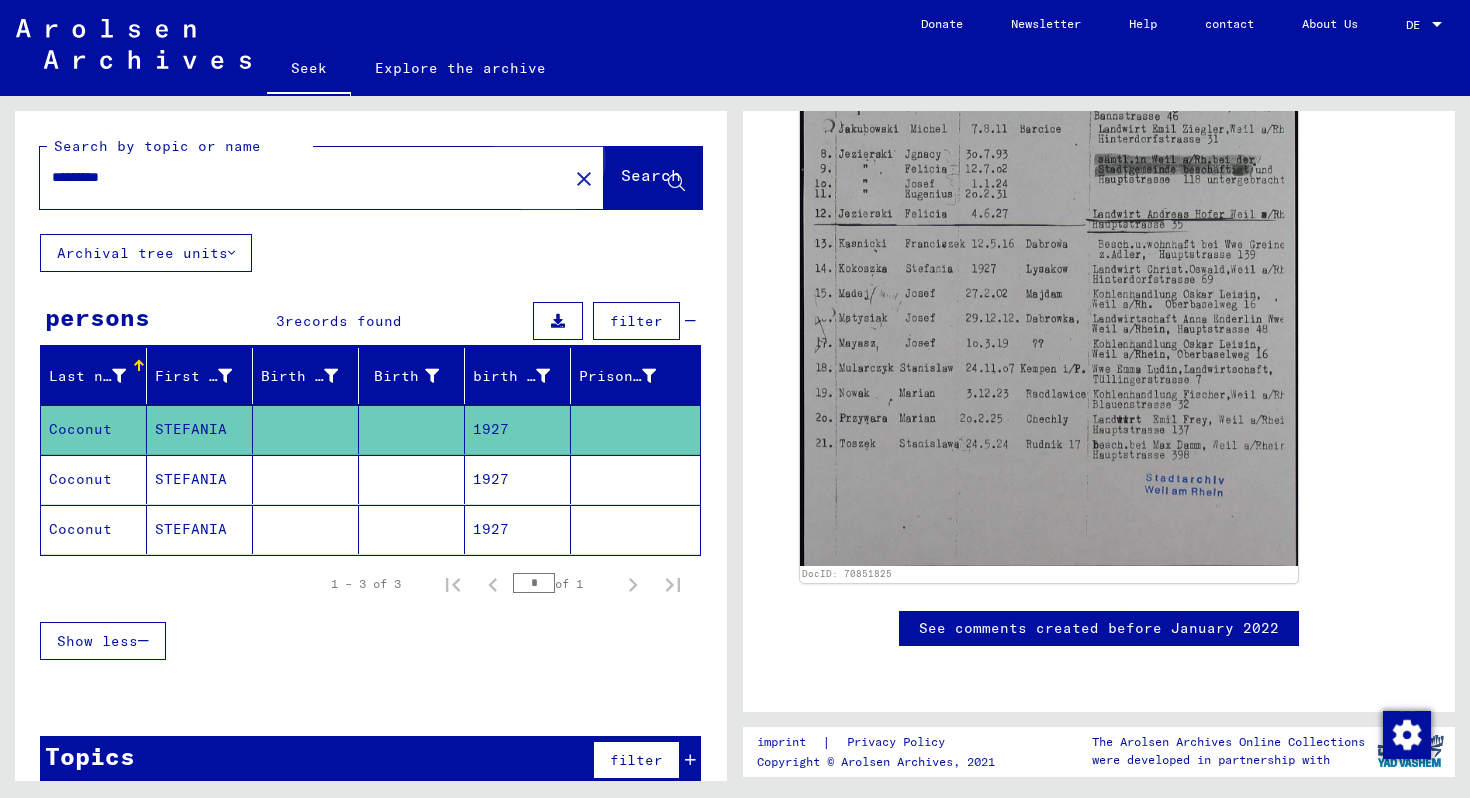 click on "Search" 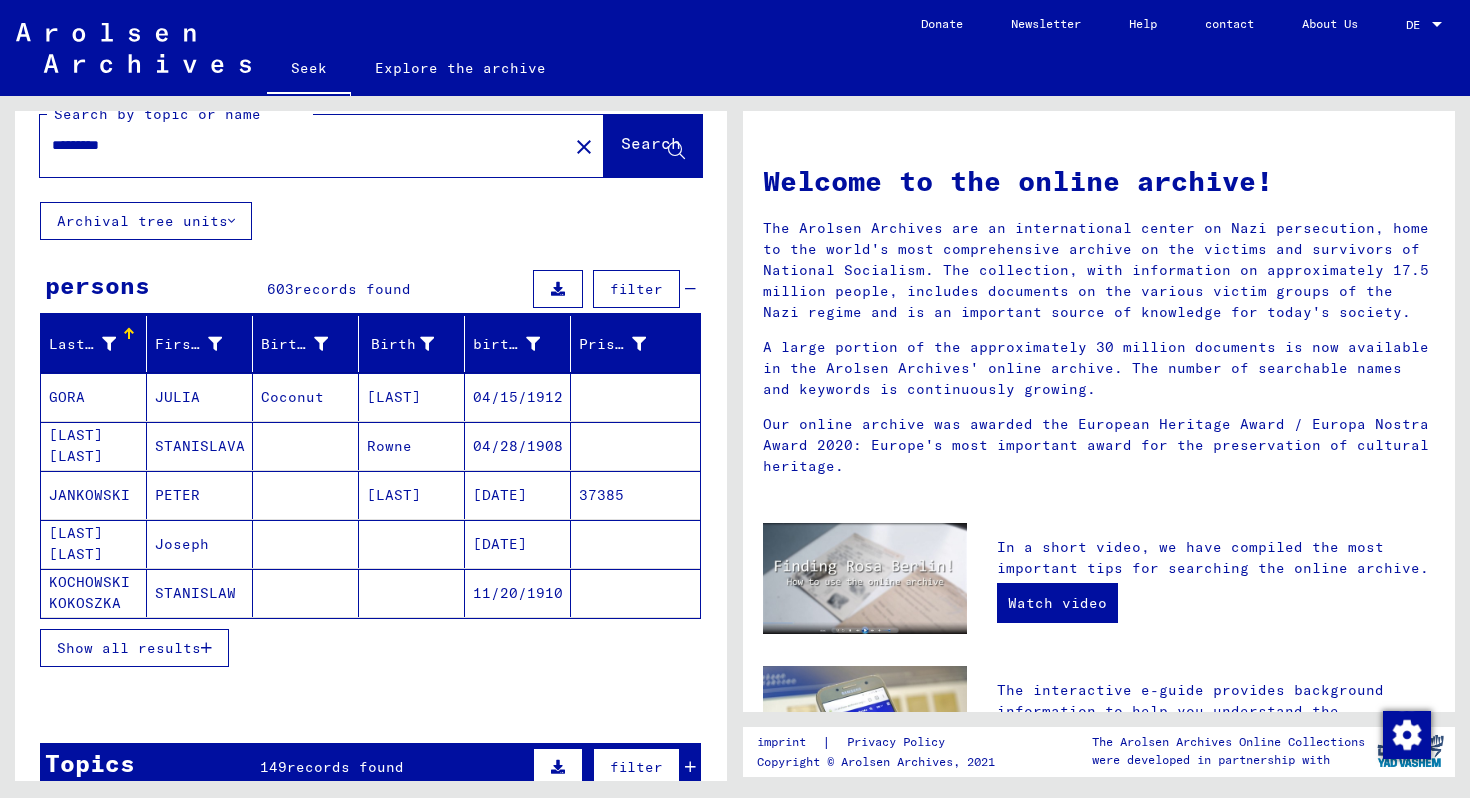 scroll, scrollTop: 0, scrollLeft: 0, axis: both 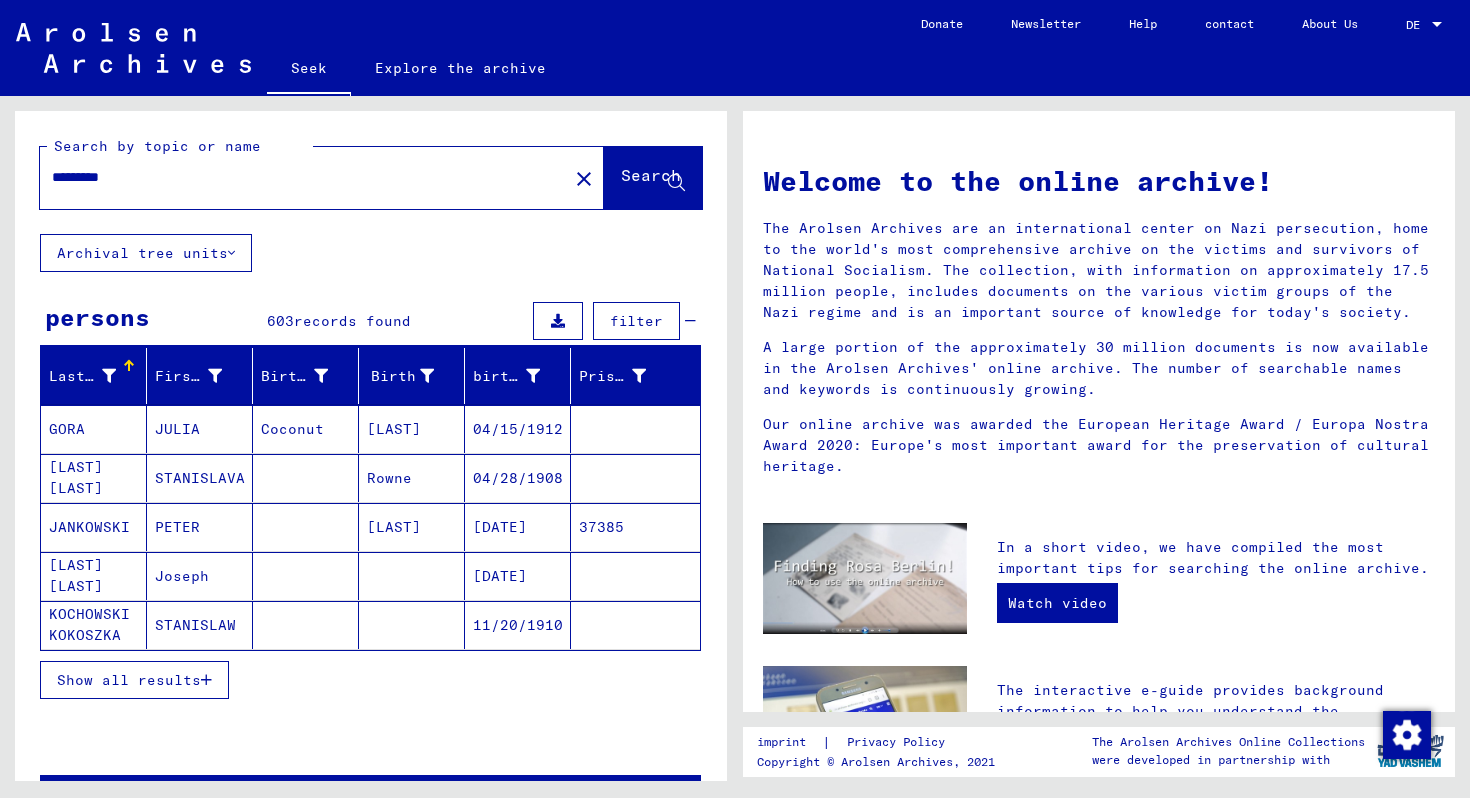 click on "********" at bounding box center (298, 177) 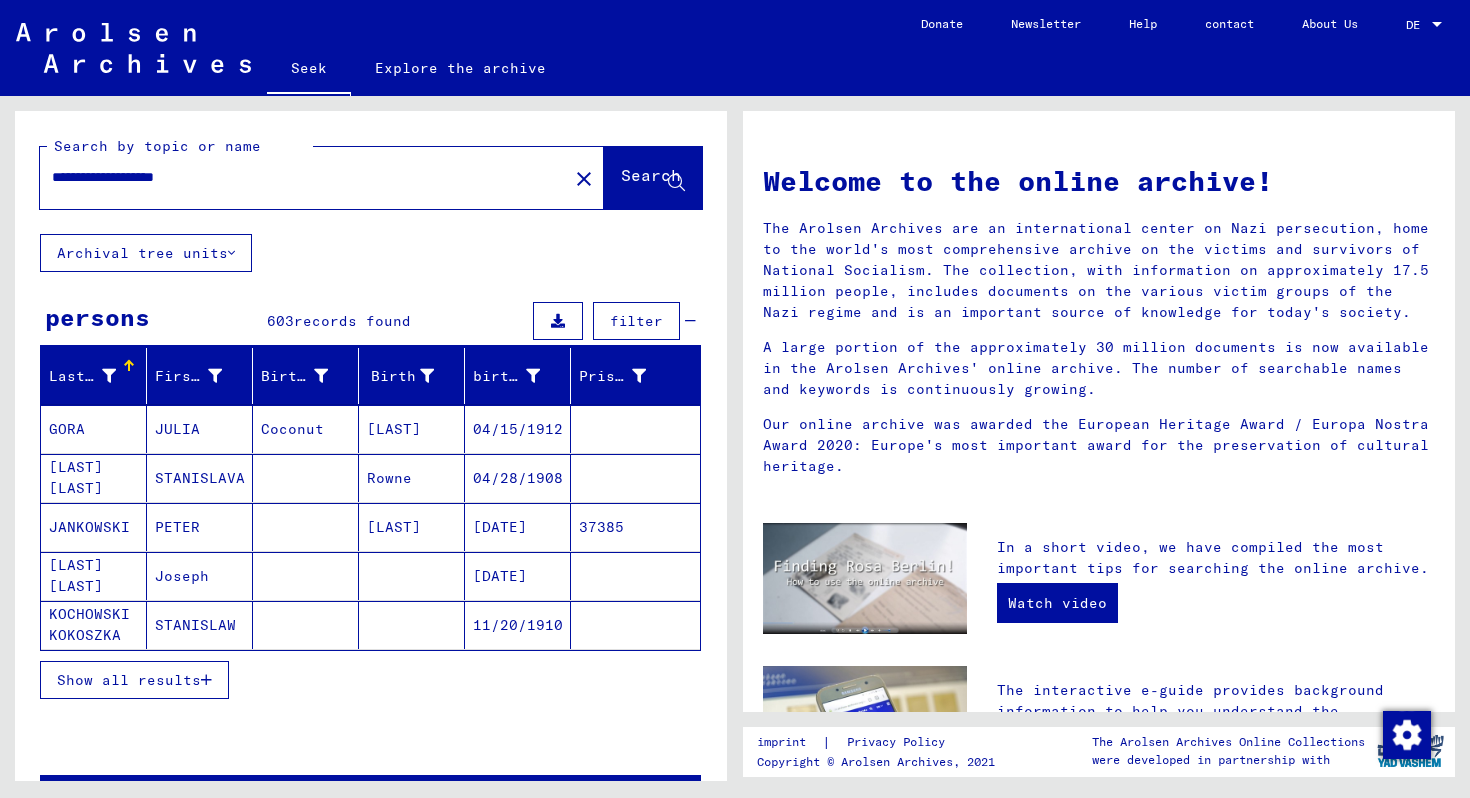 type on "**********" 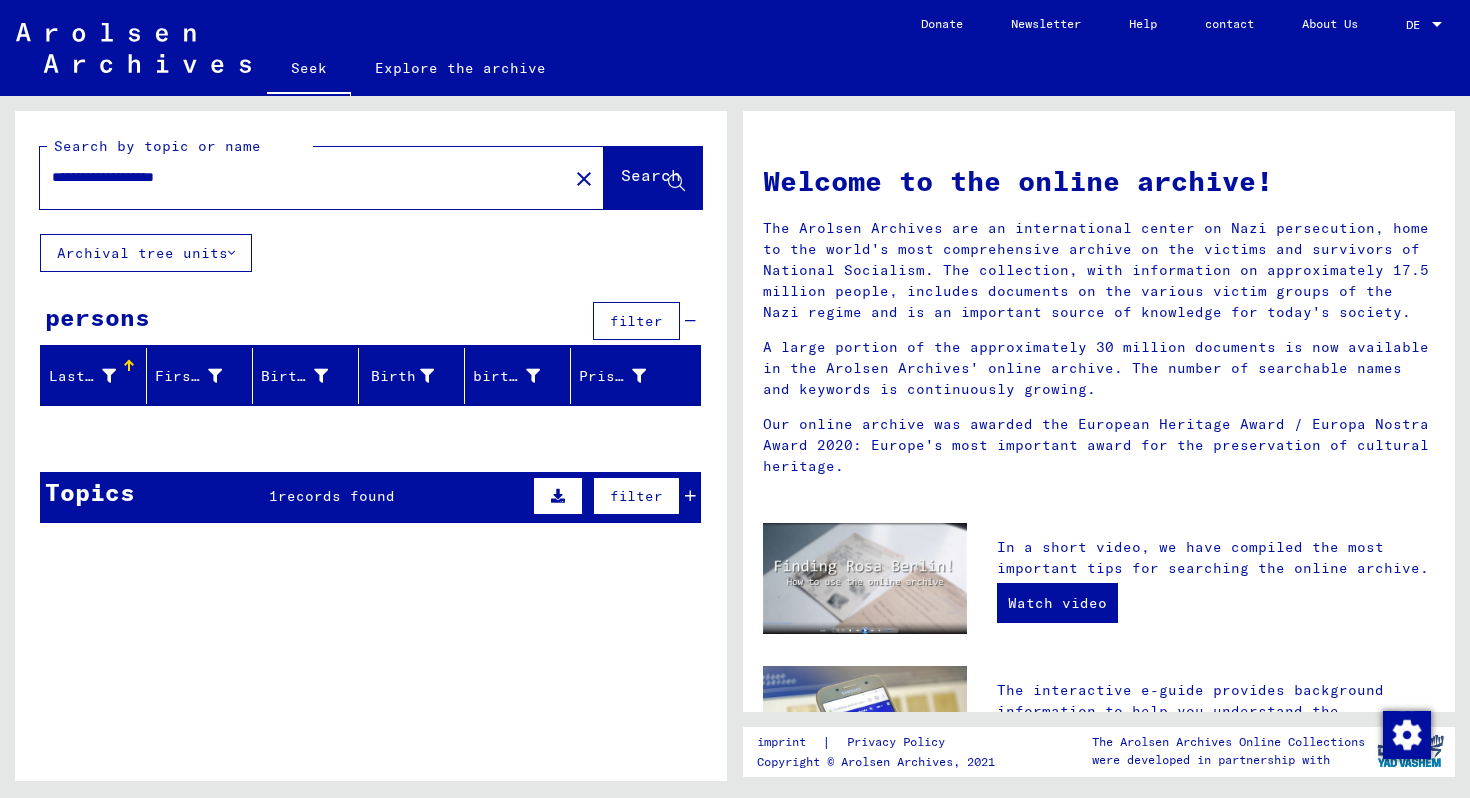 click on "records found" at bounding box center [336, 496] 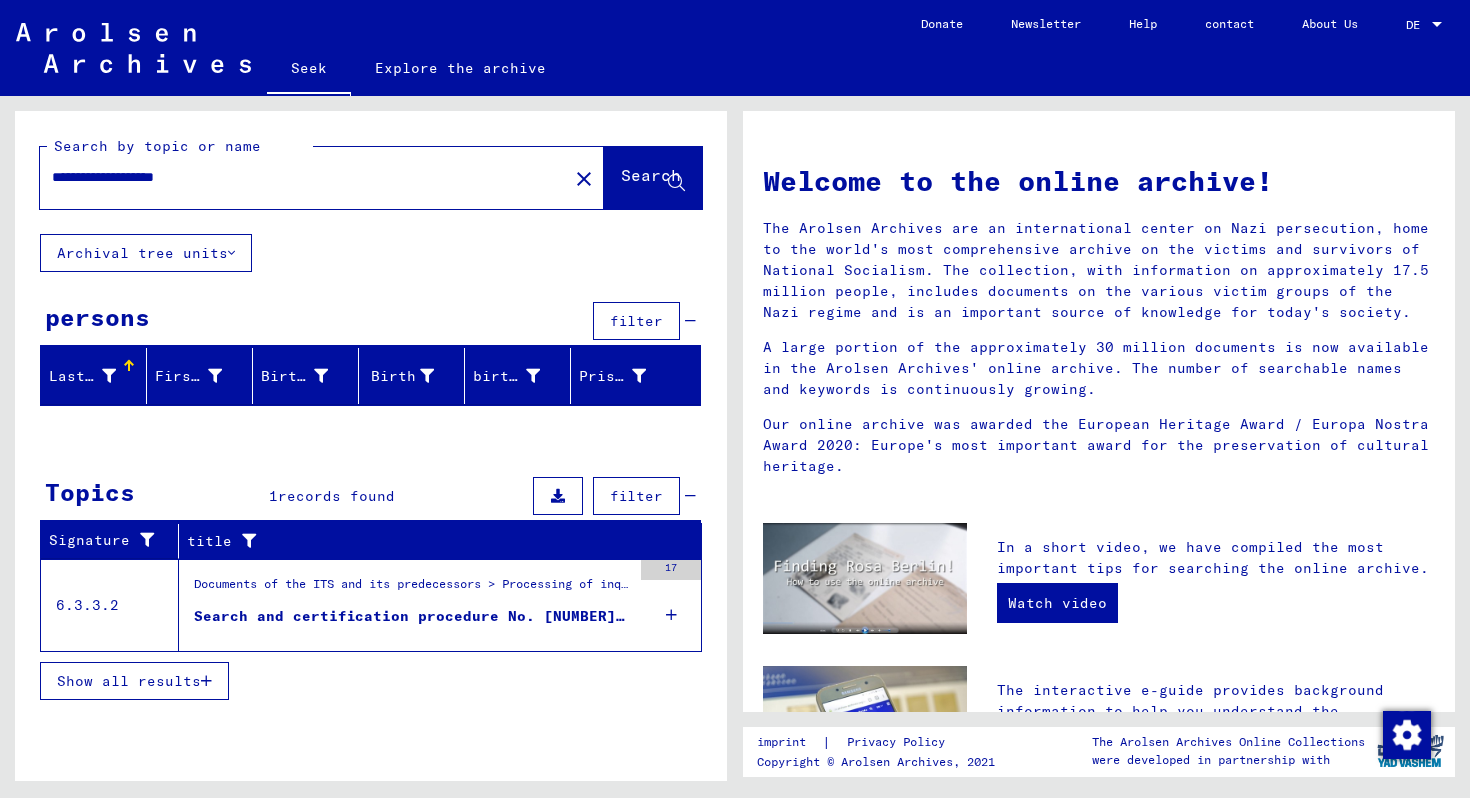 click on "Documents of the ITS and its predecessors > Processing of inquiries > Case-related files of the ITS from 1947 onwards > T/D case filing > Search and certification processes with (T/D) numbers from 1,250,000 to 1,499,999 > Search and certification processes with (T/D) numbers from 1,348,000 to 1,348,499" at bounding box center (412, 589) 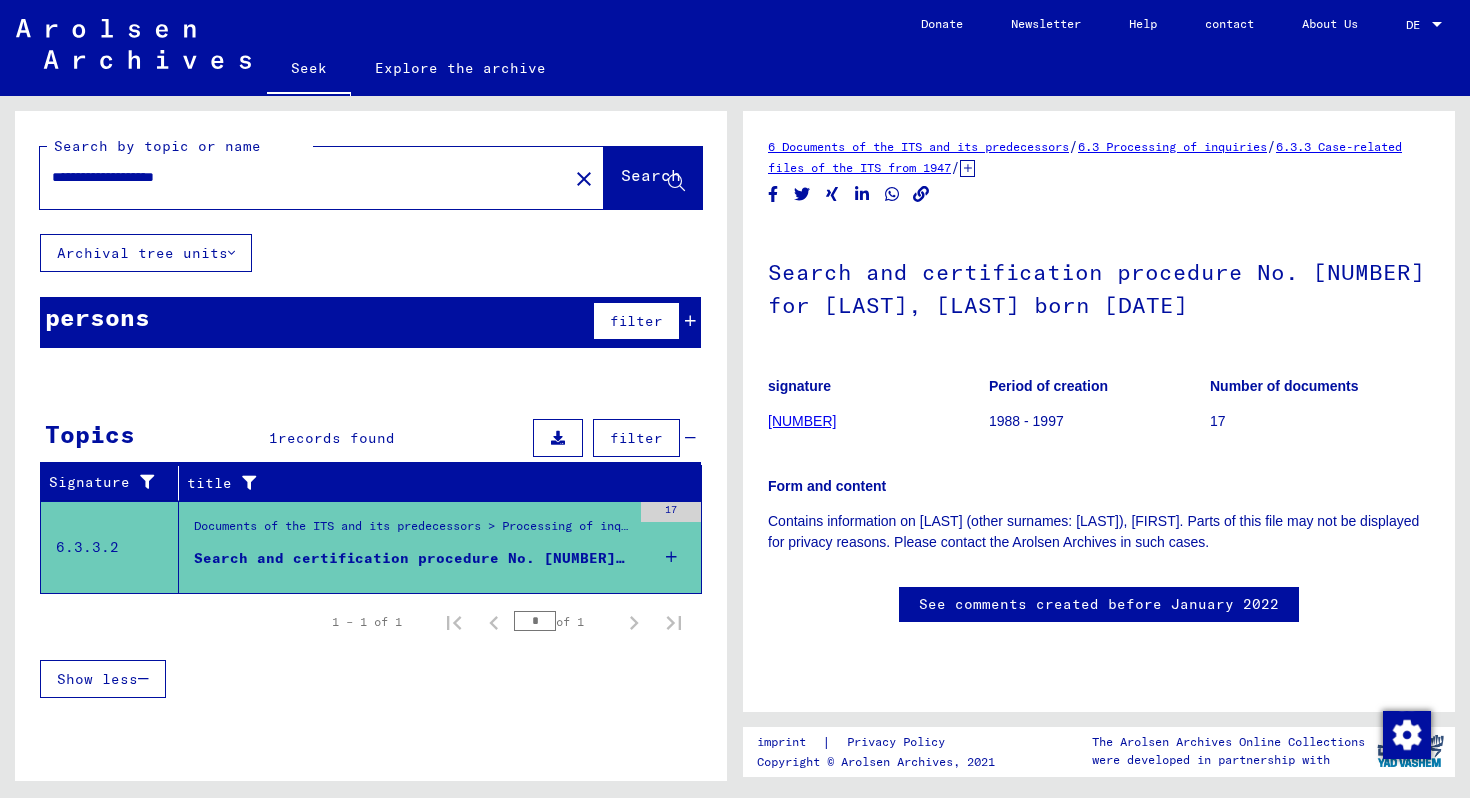 scroll, scrollTop: 0, scrollLeft: 0, axis: both 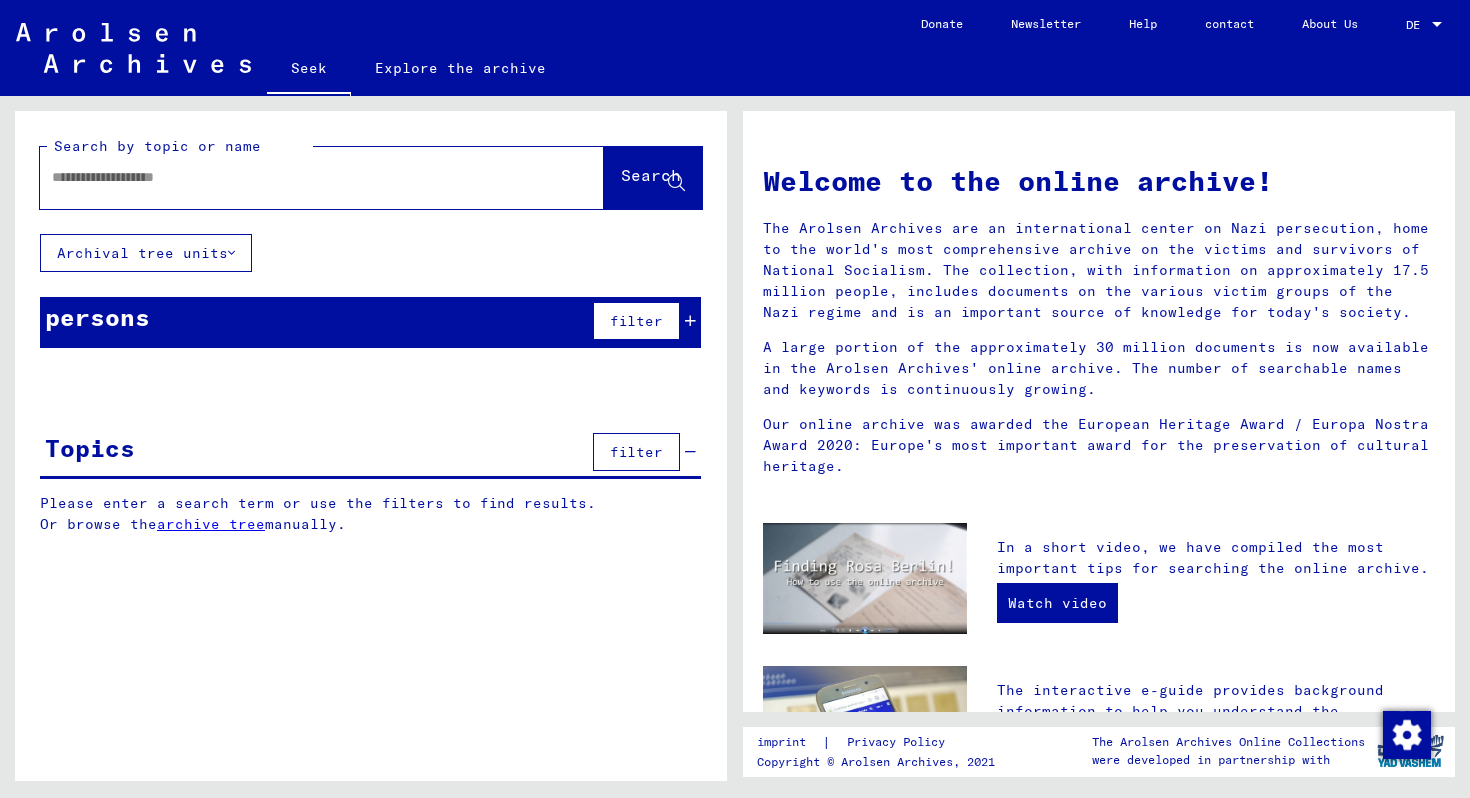 click at bounding box center [298, 177] 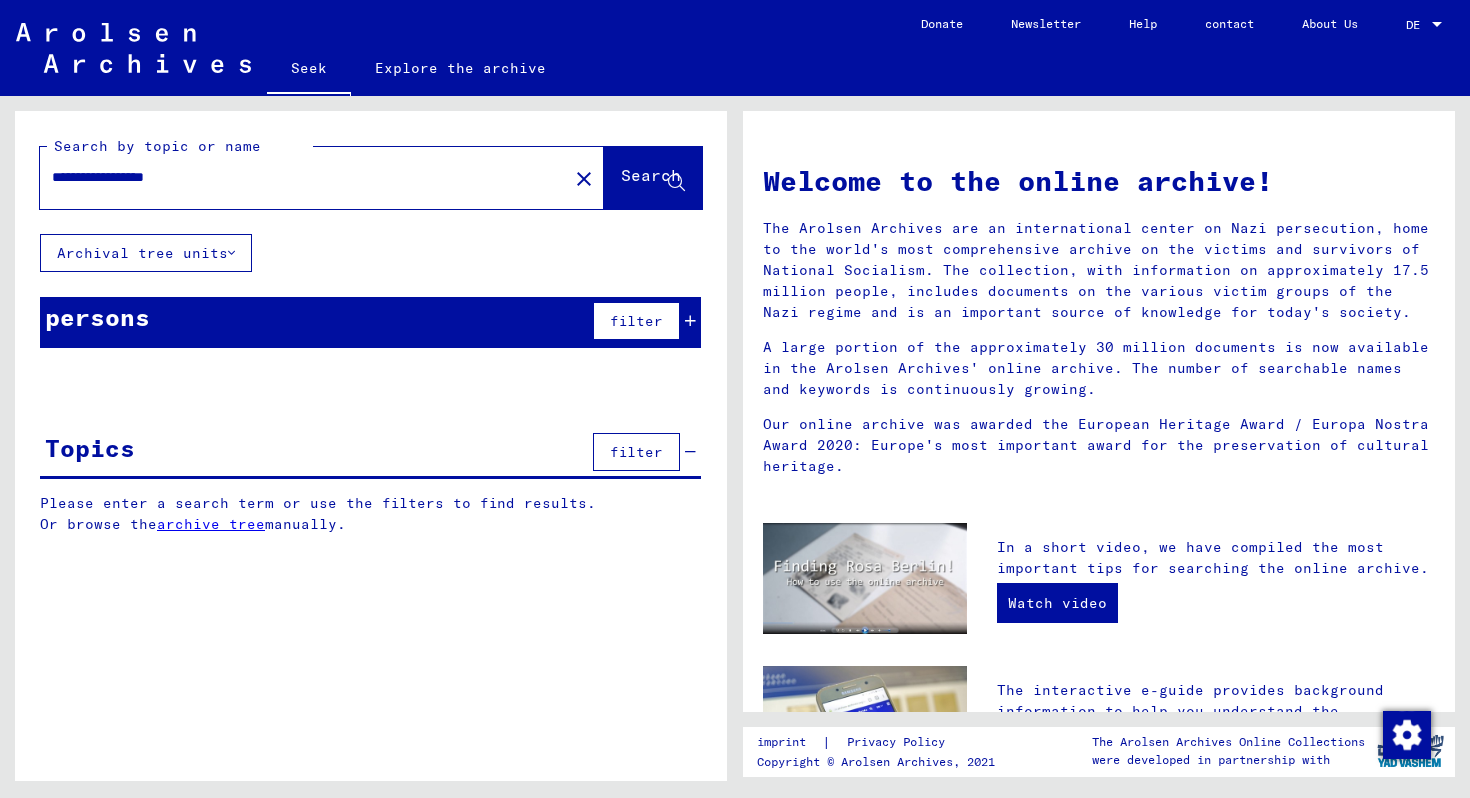 click on "Search" 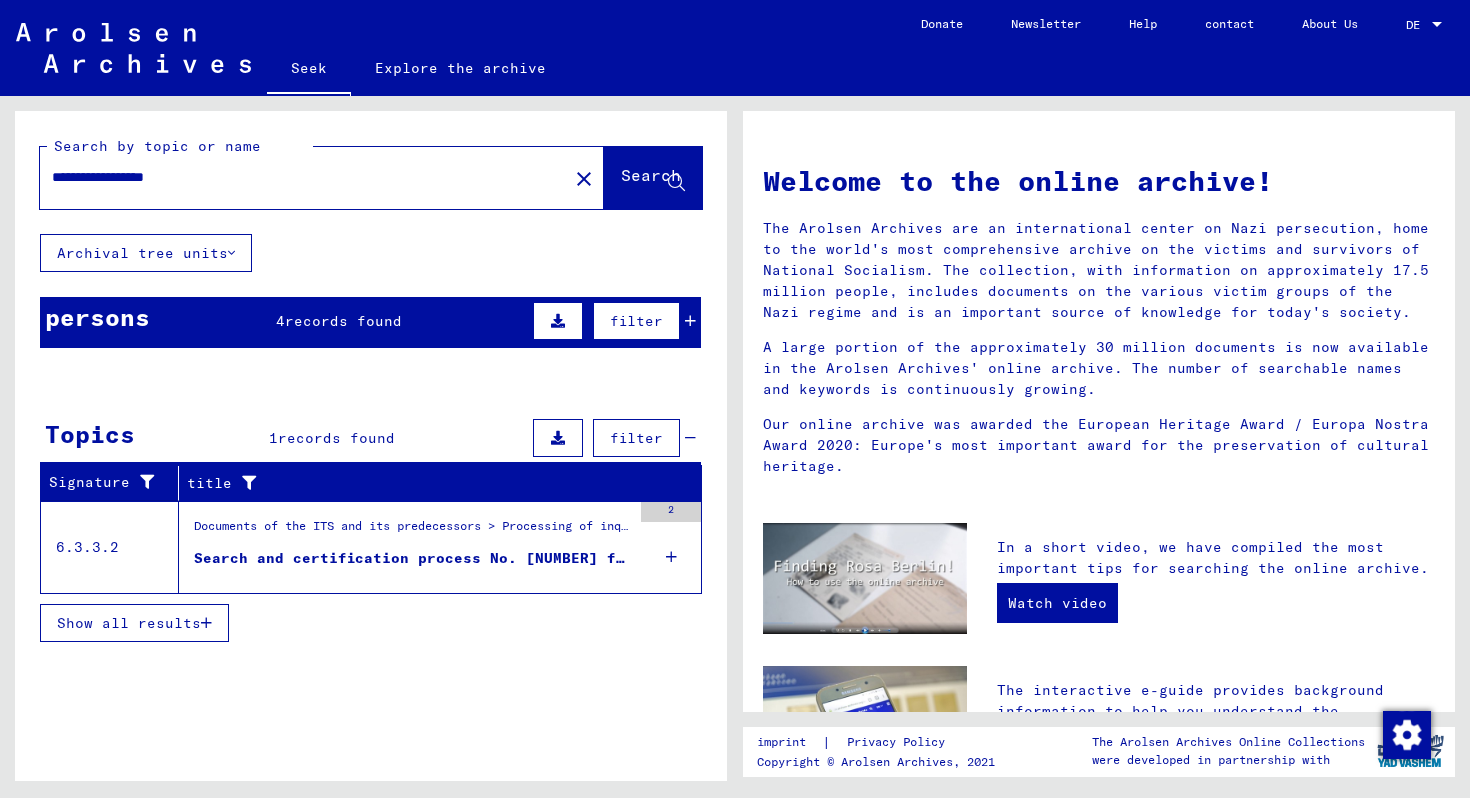 click on "Documents of the ITS and its predecessors > Processing of inquiries > Case-related files of the ITS from 1947 onwards > T/D case filing > Search and certification processes with (T/D) numbers from 5,000,000 to 5,249,999 > Search and certification processes with (T/D) numbers from 5,092,000 to 5,092,499" at bounding box center [1256, 525] 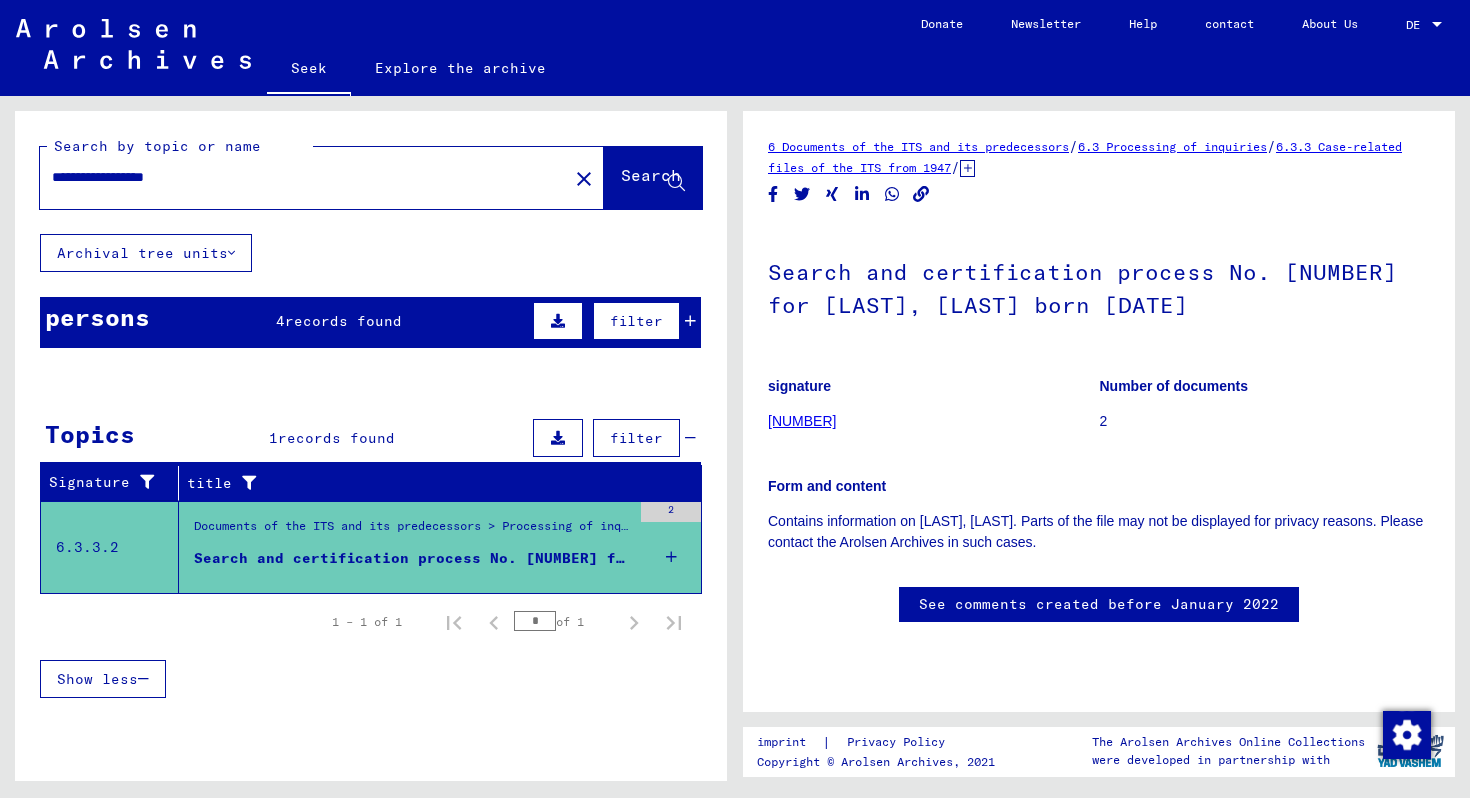 scroll, scrollTop: 0, scrollLeft: 0, axis: both 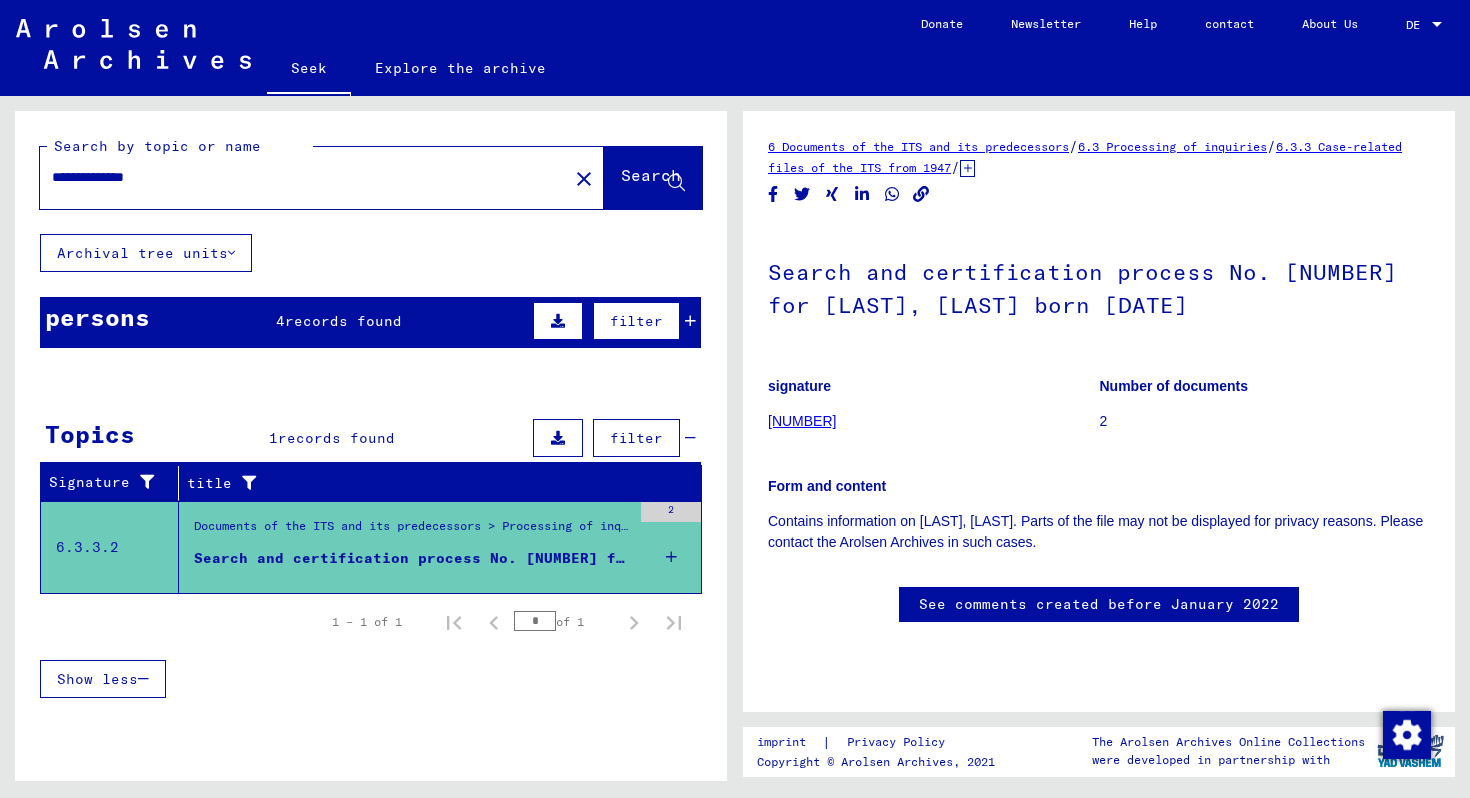 type on "**********" 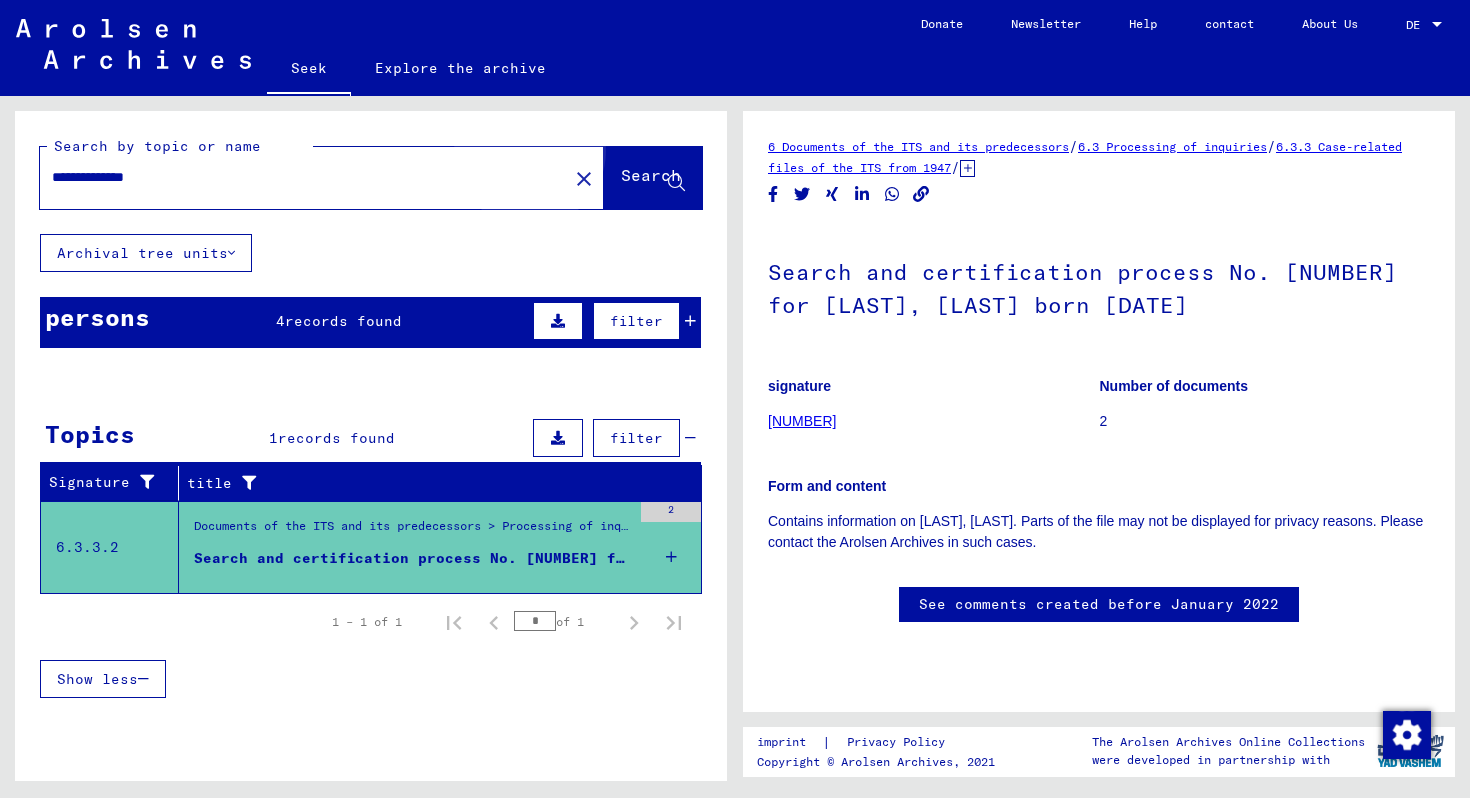 click on "Search" 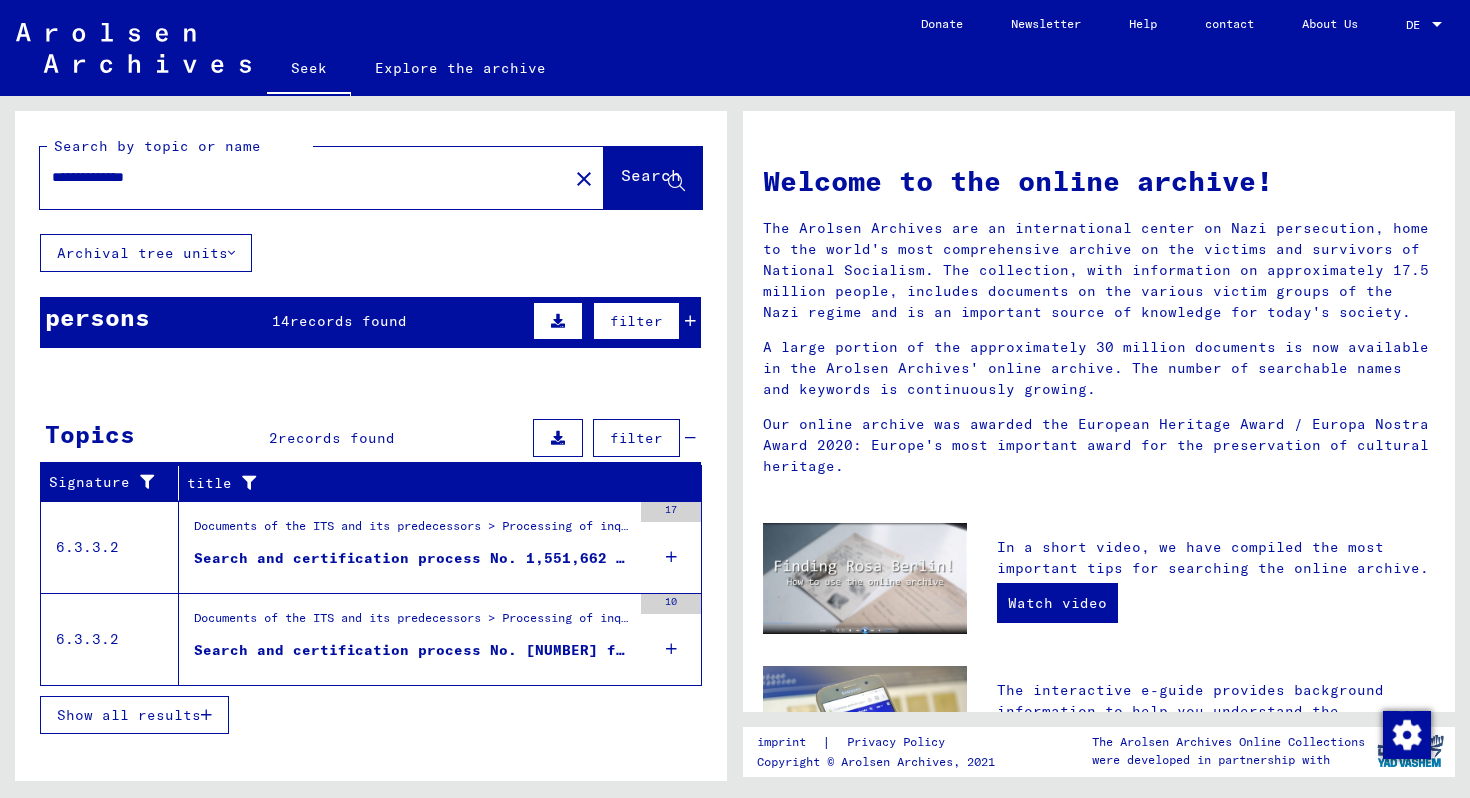 click on "Documents of the ITS and its predecessors > Processing of inquiries > Case-related files of the ITS from 1947 onwards > T/D case filing > Search and certification processes with (T/D) numbers from [NUMBER] to [NUMBER] > Search and certification processes with (T/D) numbers from [NUMBER] to [NUMBER]" at bounding box center [412, 531] 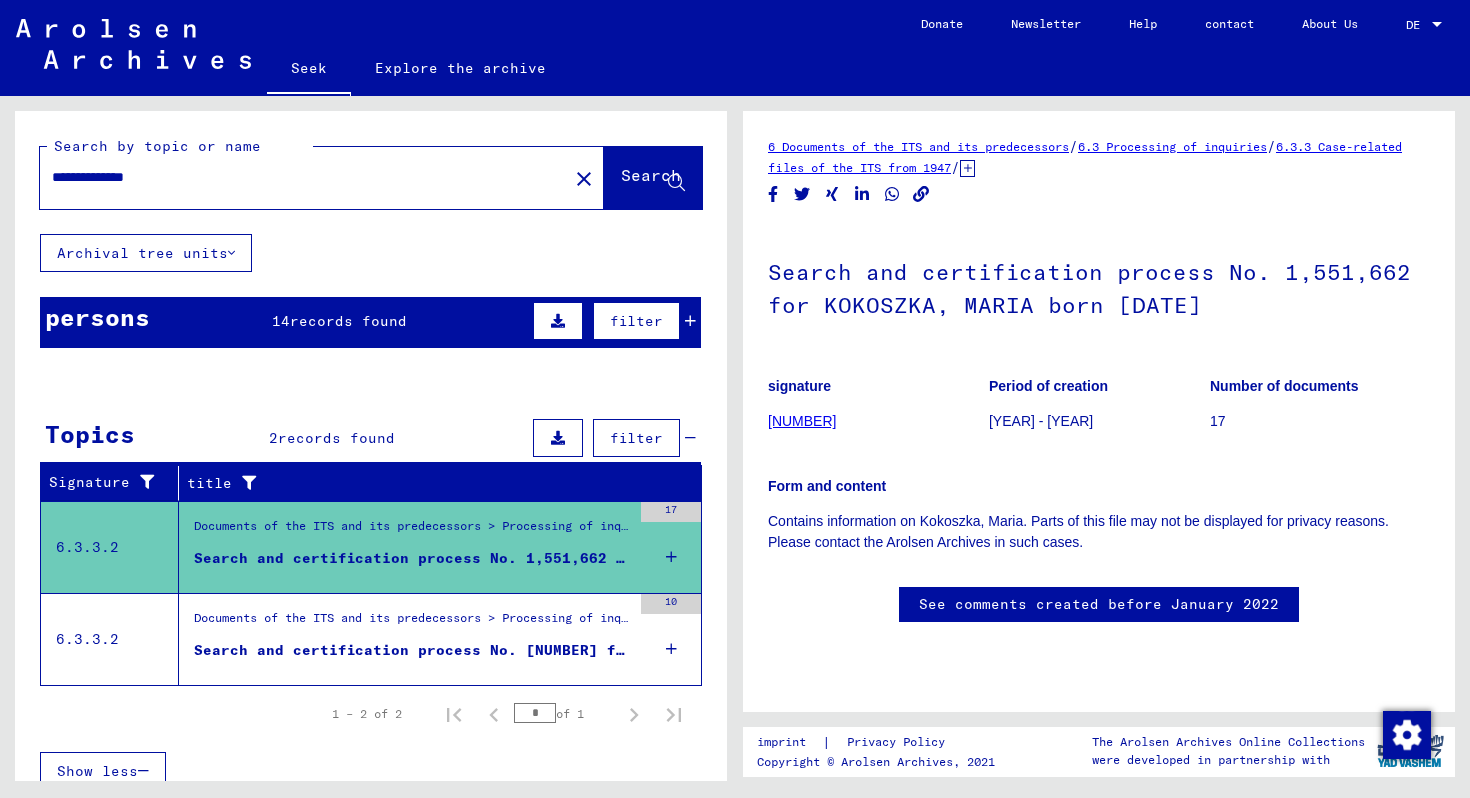 scroll, scrollTop: 0, scrollLeft: 0, axis: both 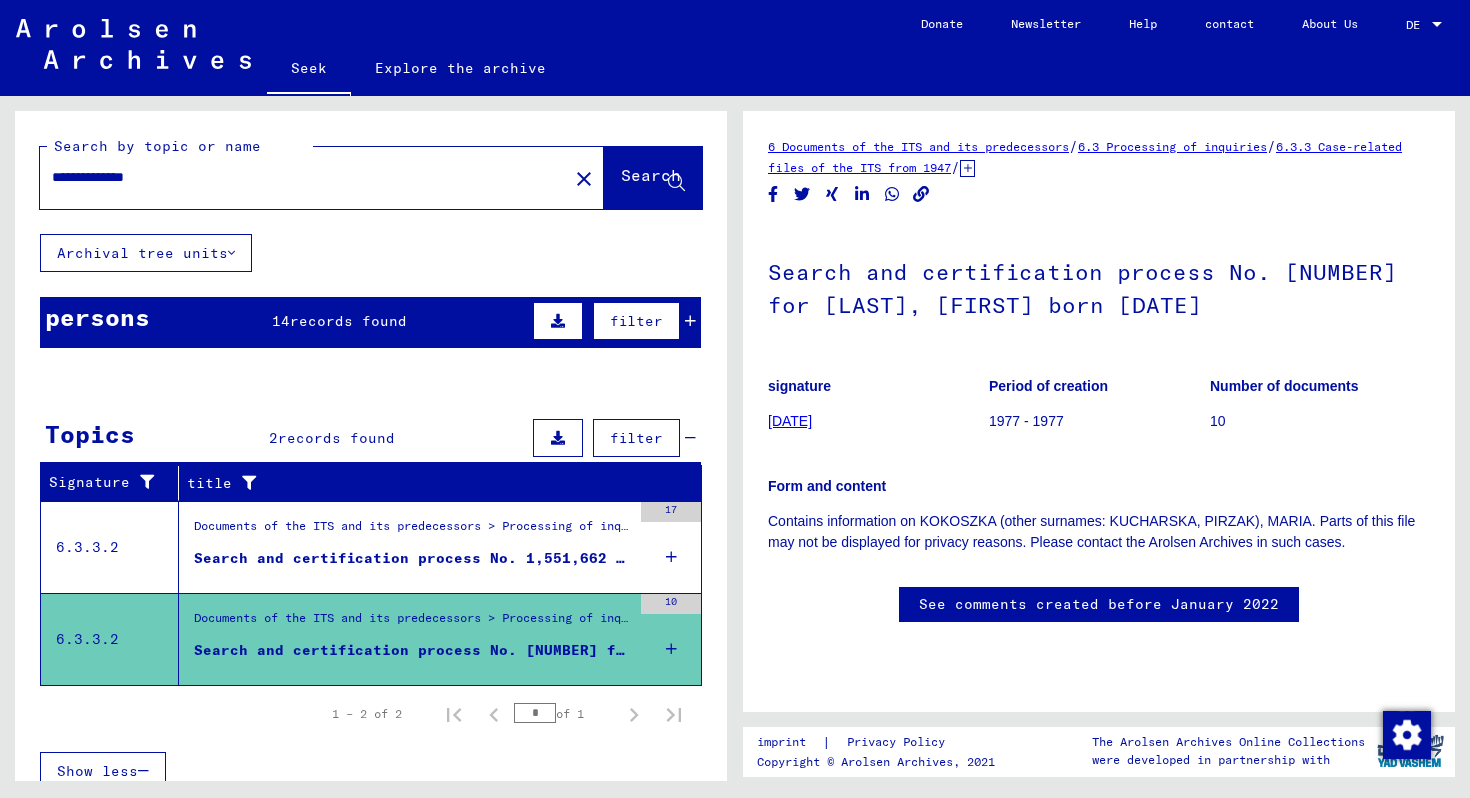 click on "Search and certification process No. 1,551,662 for KOKOSZKA, MARIA born [DATE]" at bounding box center (544, 558) 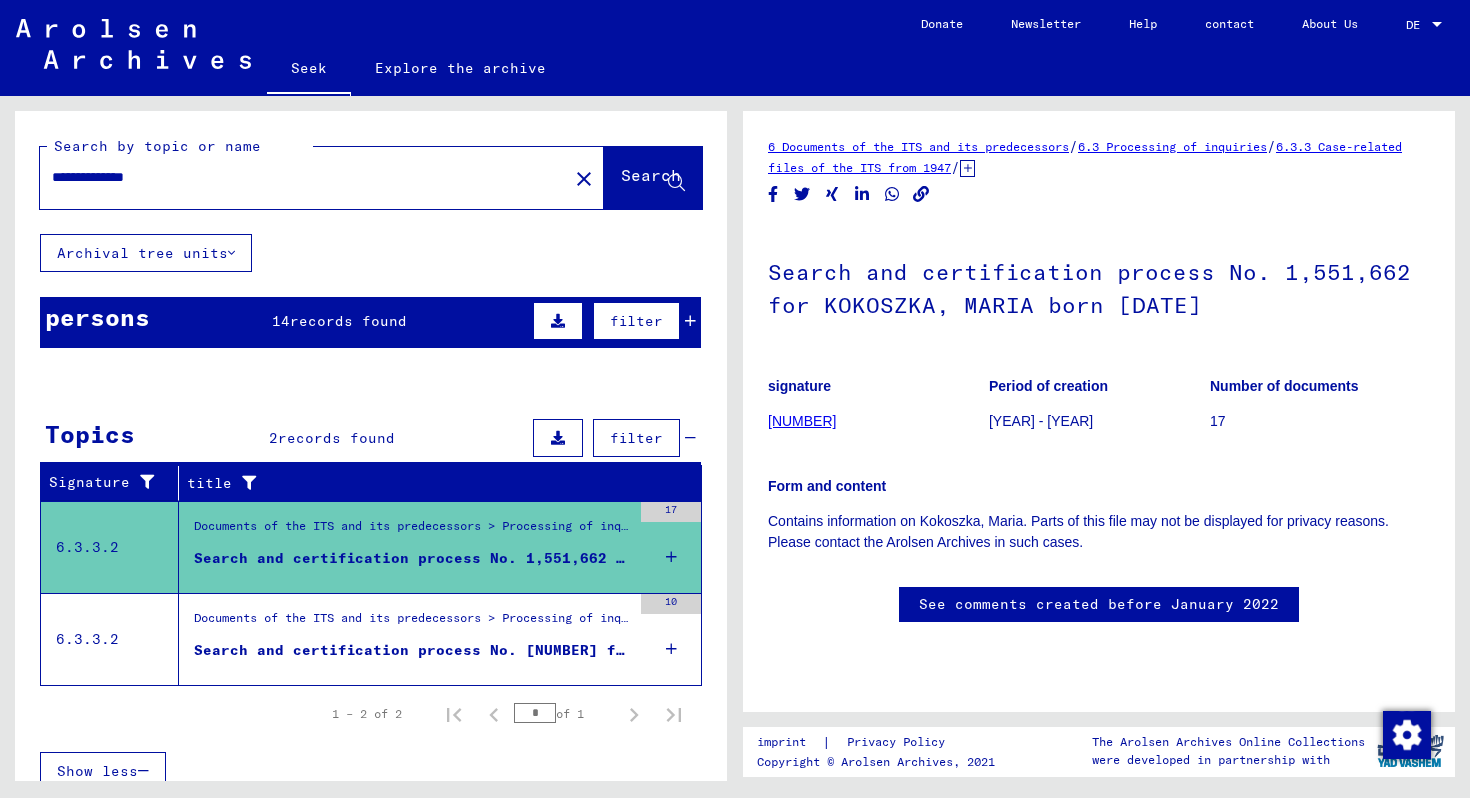 scroll, scrollTop: 0, scrollLeft: 0, axis: both 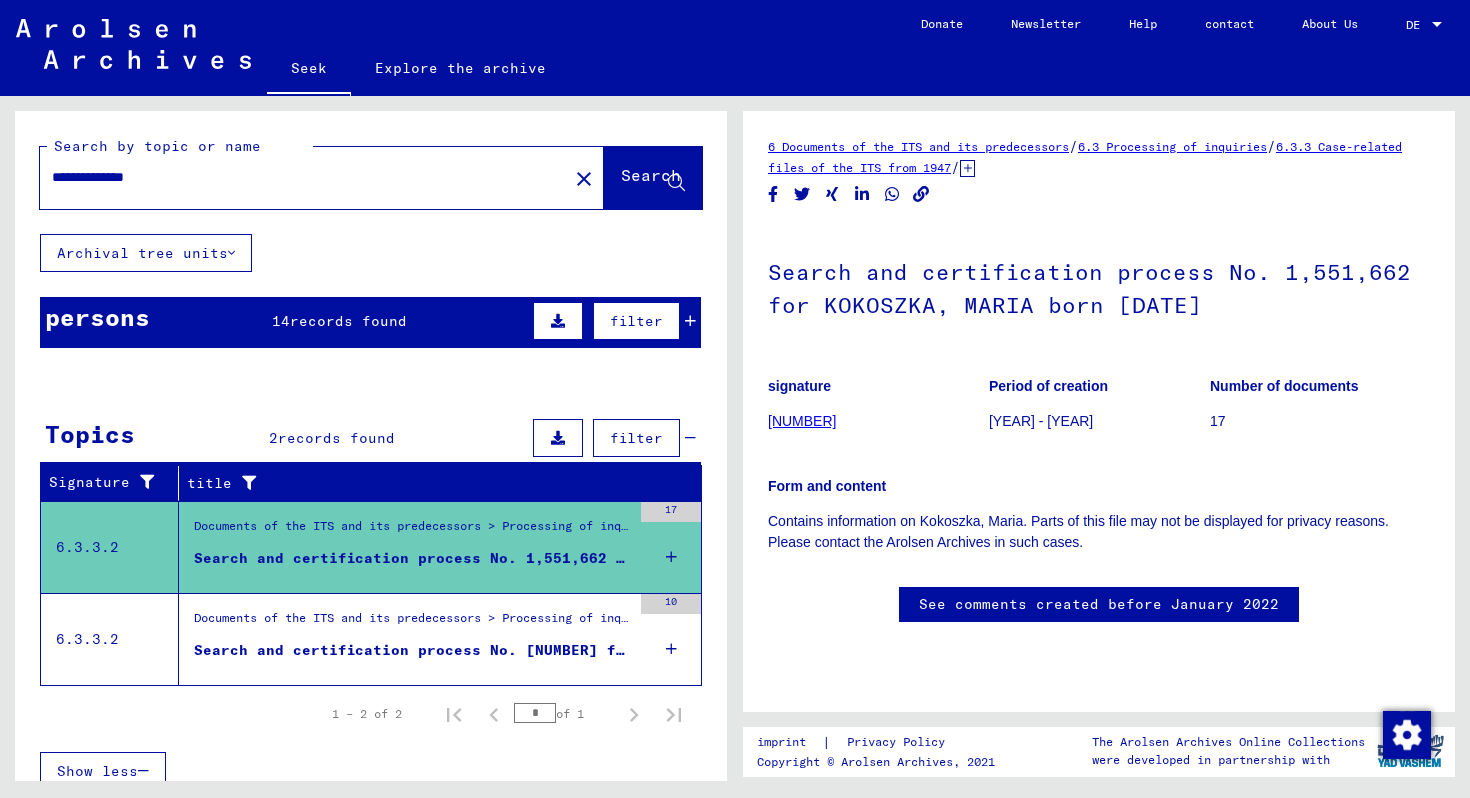 click on "6.3.3 Case-related files of the ITS from 1947" 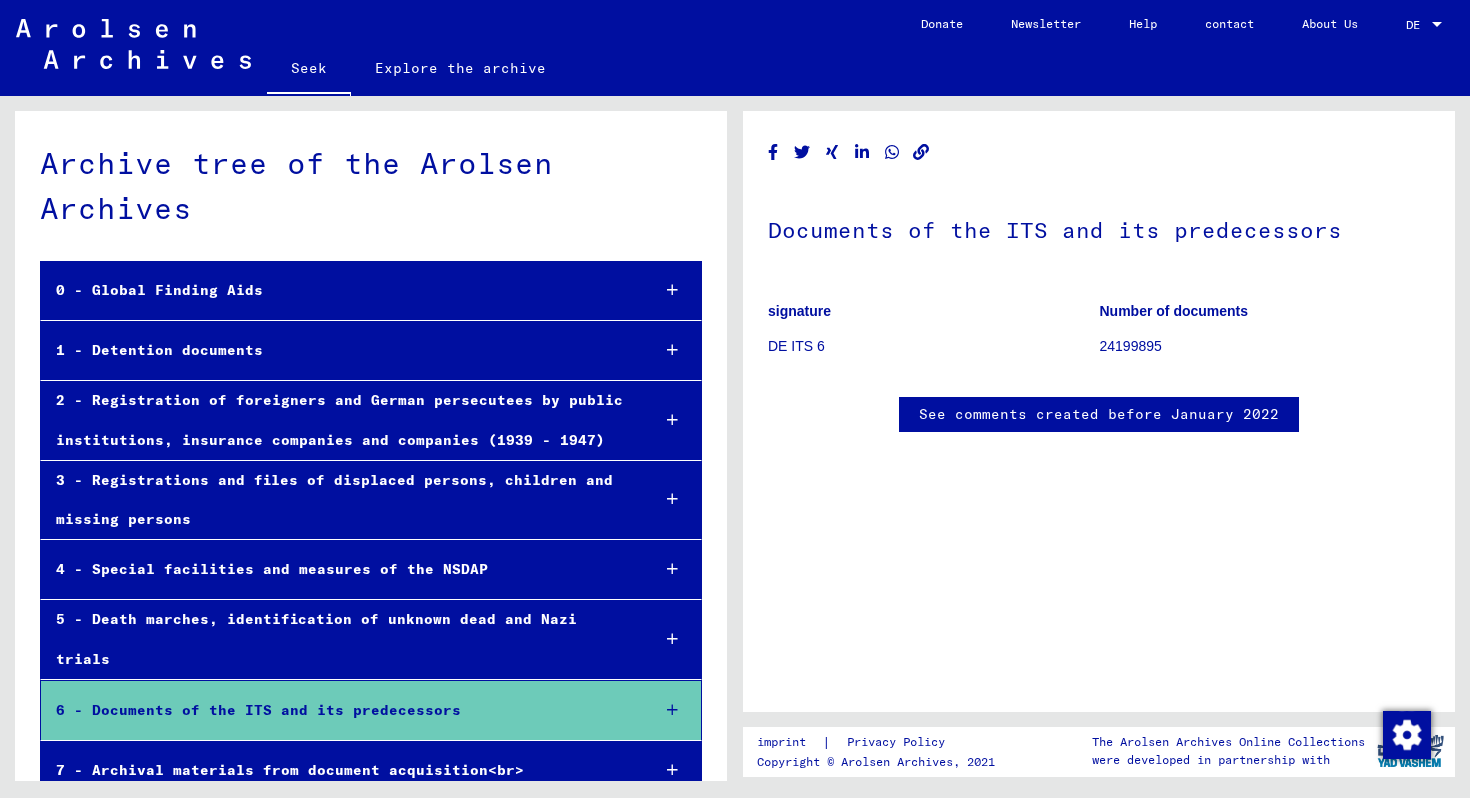 scroll, scrollTop: 408, scrollLeft: 0, axis: vertical 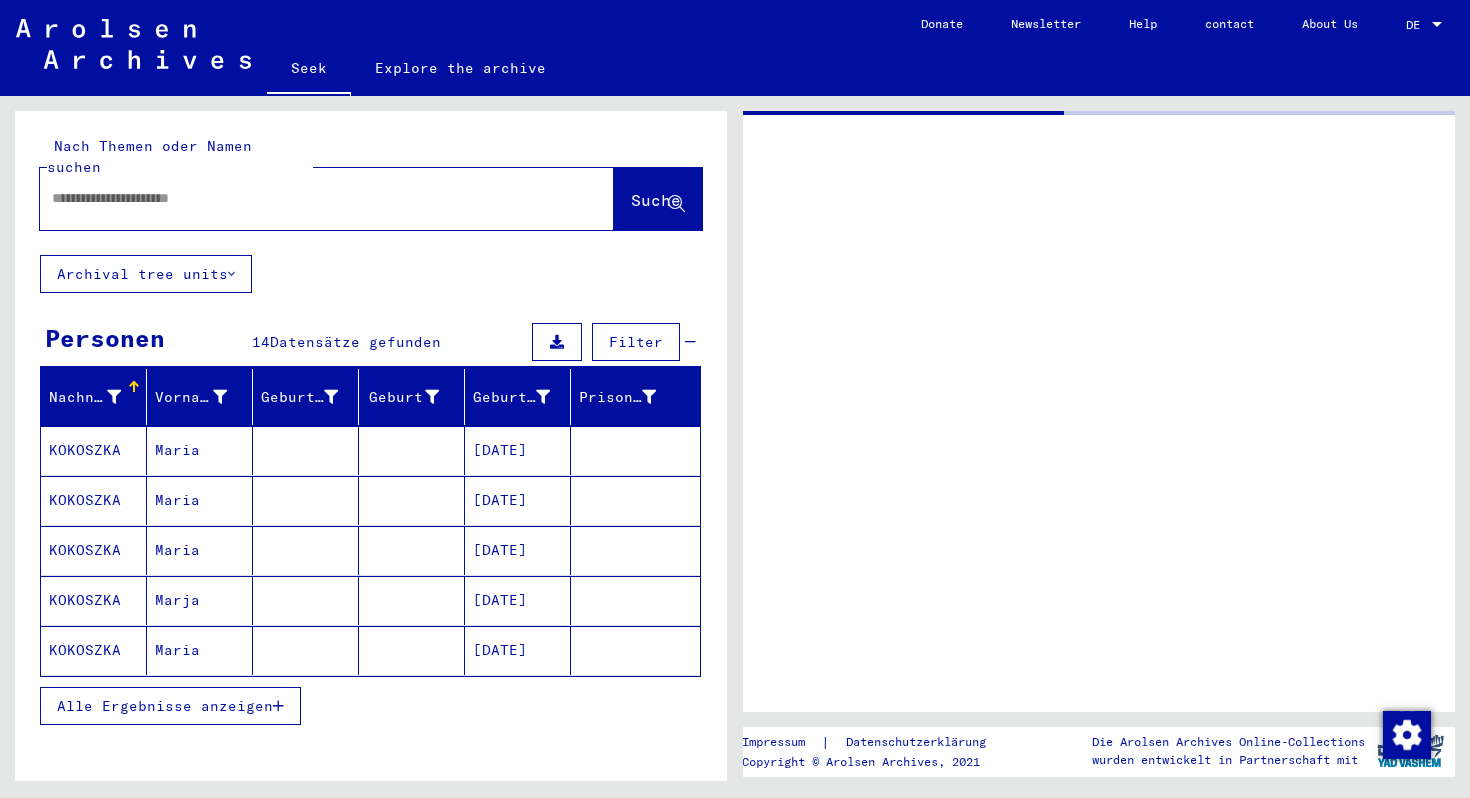type on "*******" 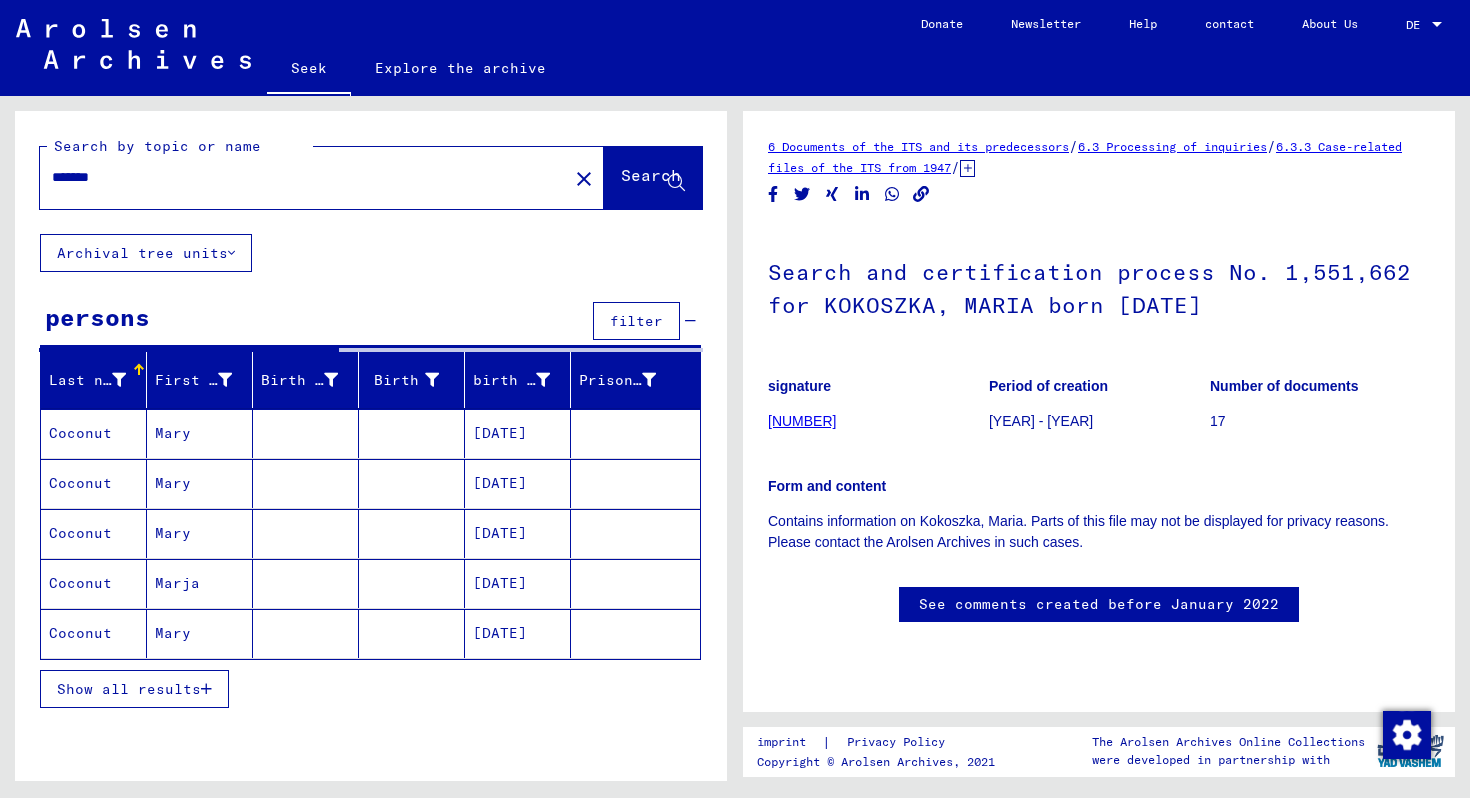 scroll, scrollTop: 0, scrollLeft: 0, axis: both 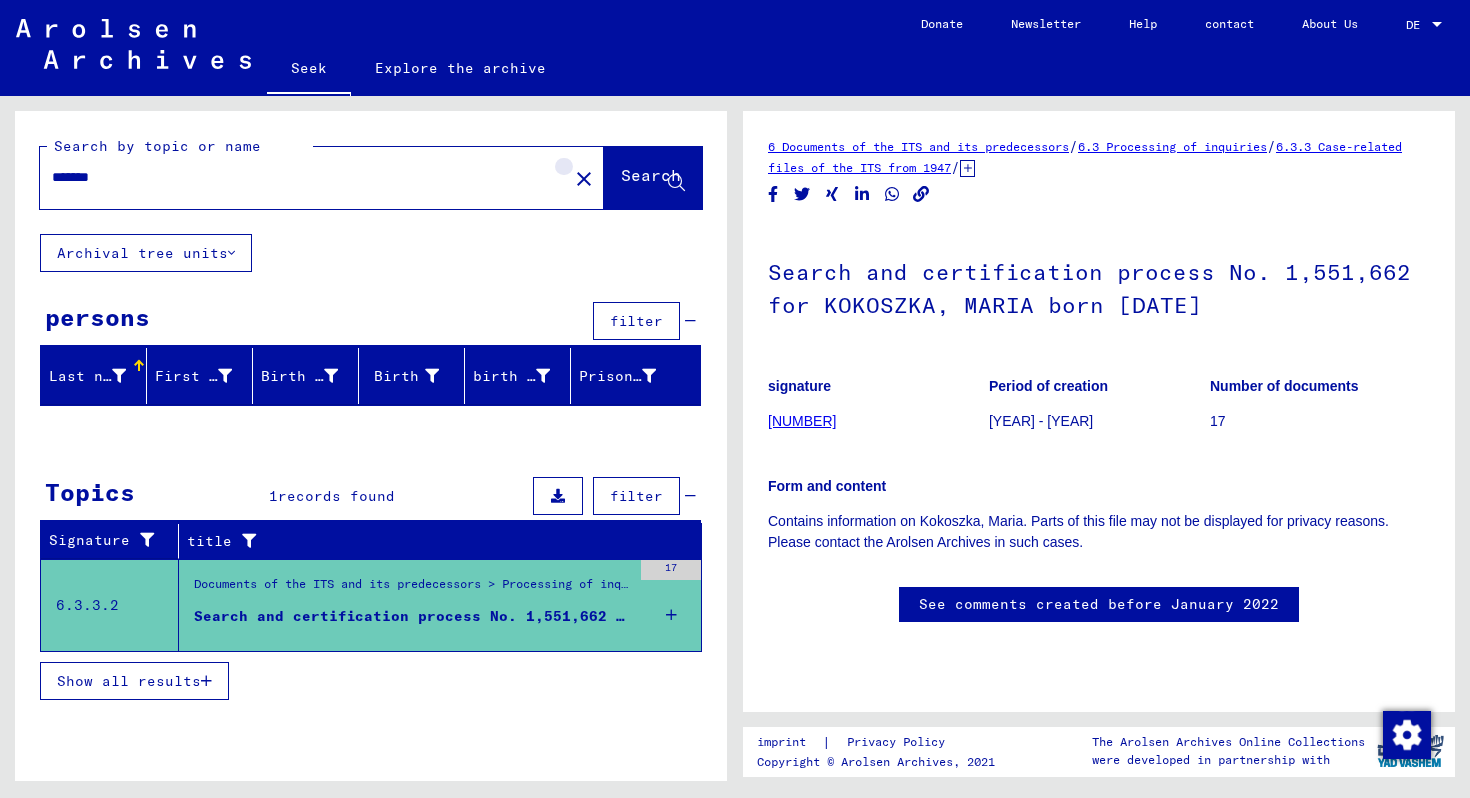 click on "close" 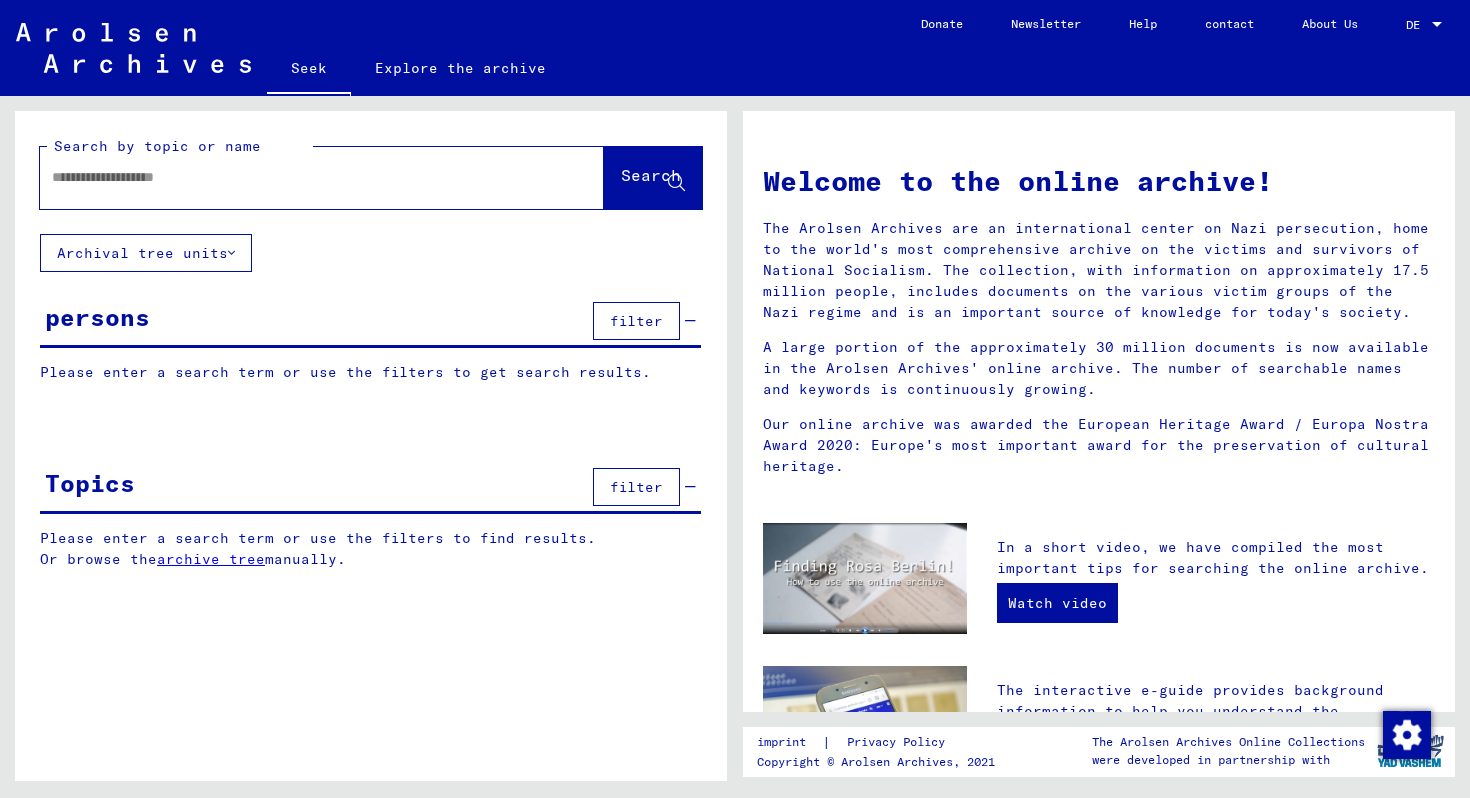 click at bounding box center (298, 177) 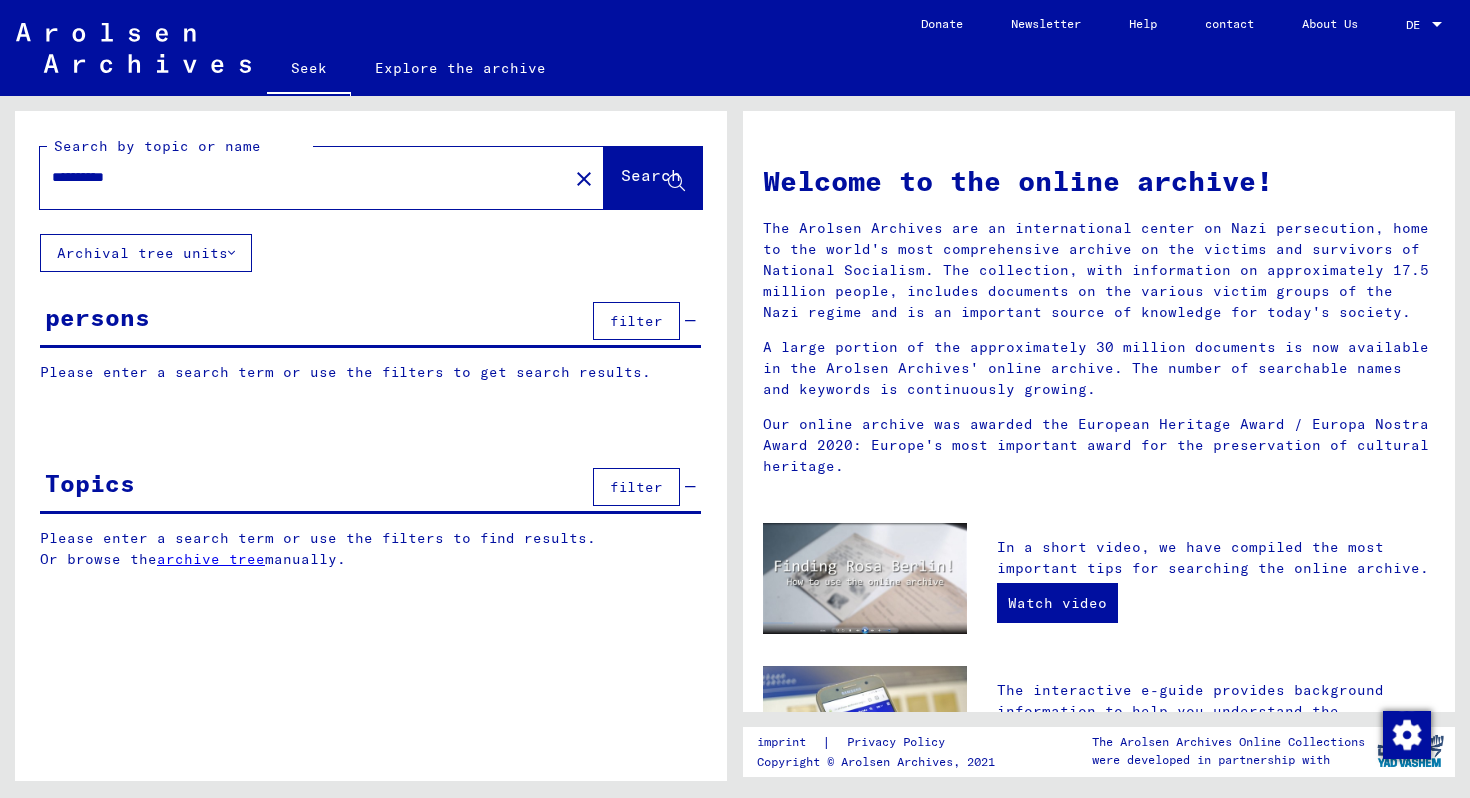 type on "**********" 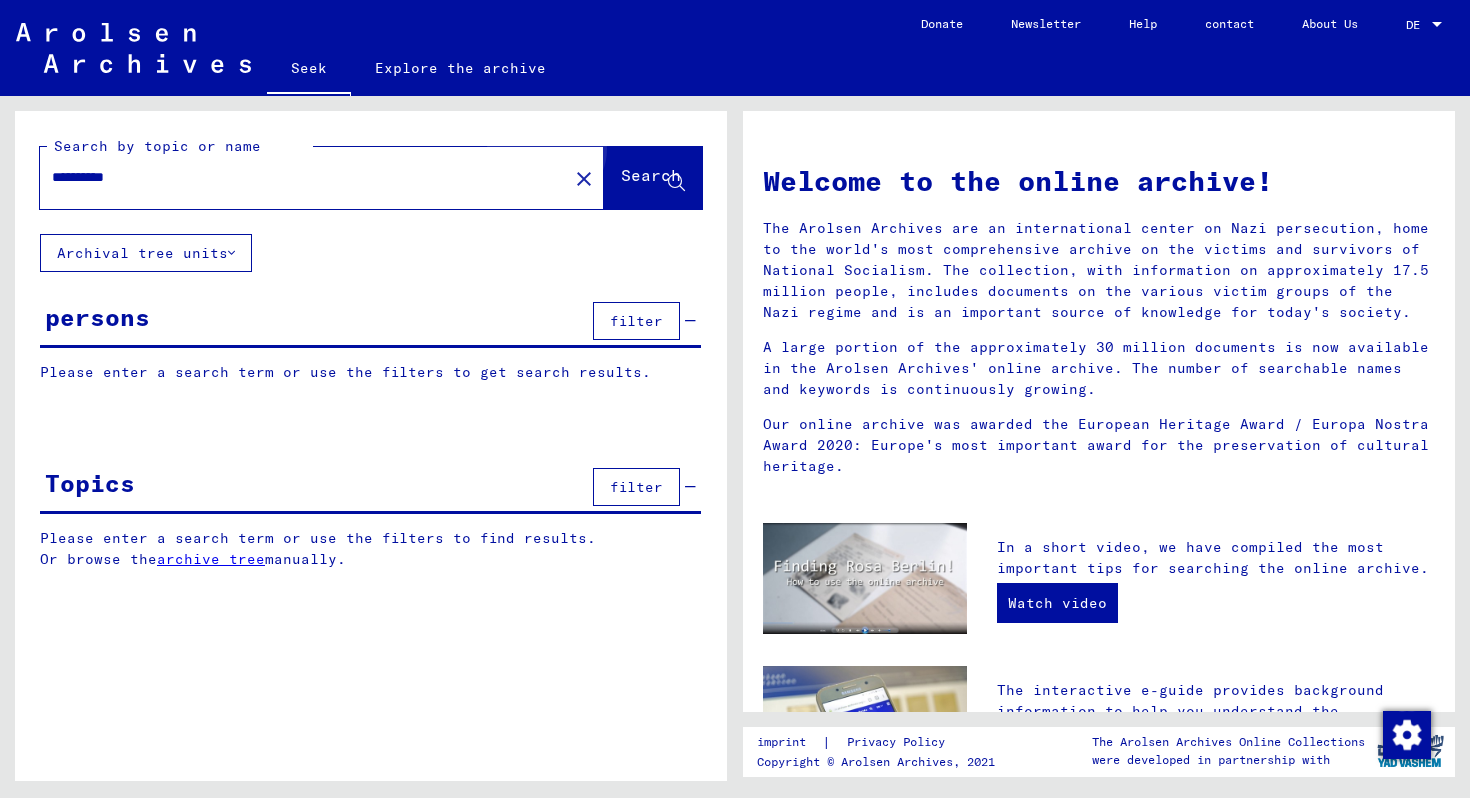 click on "Search" 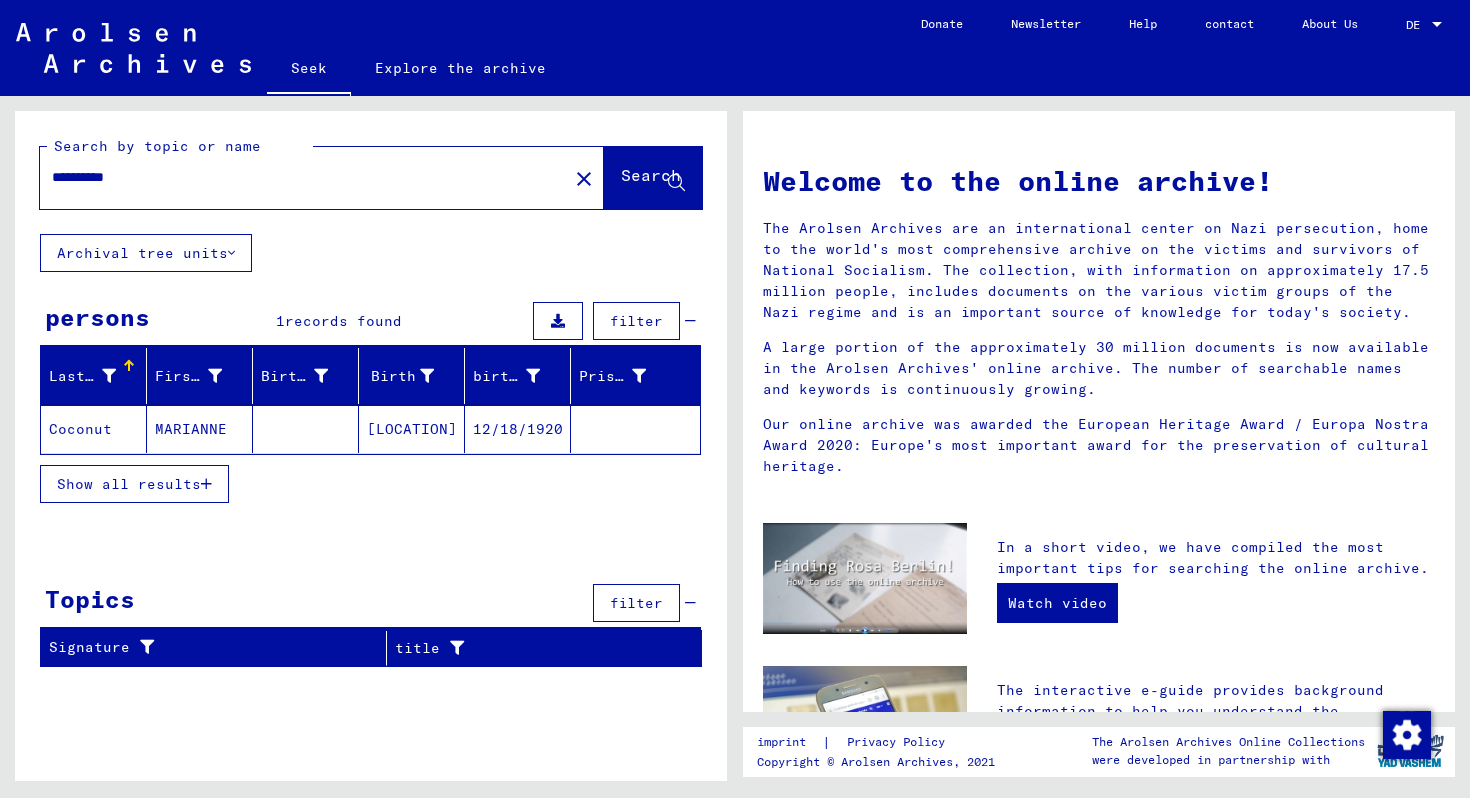 click on "MARIANNE" 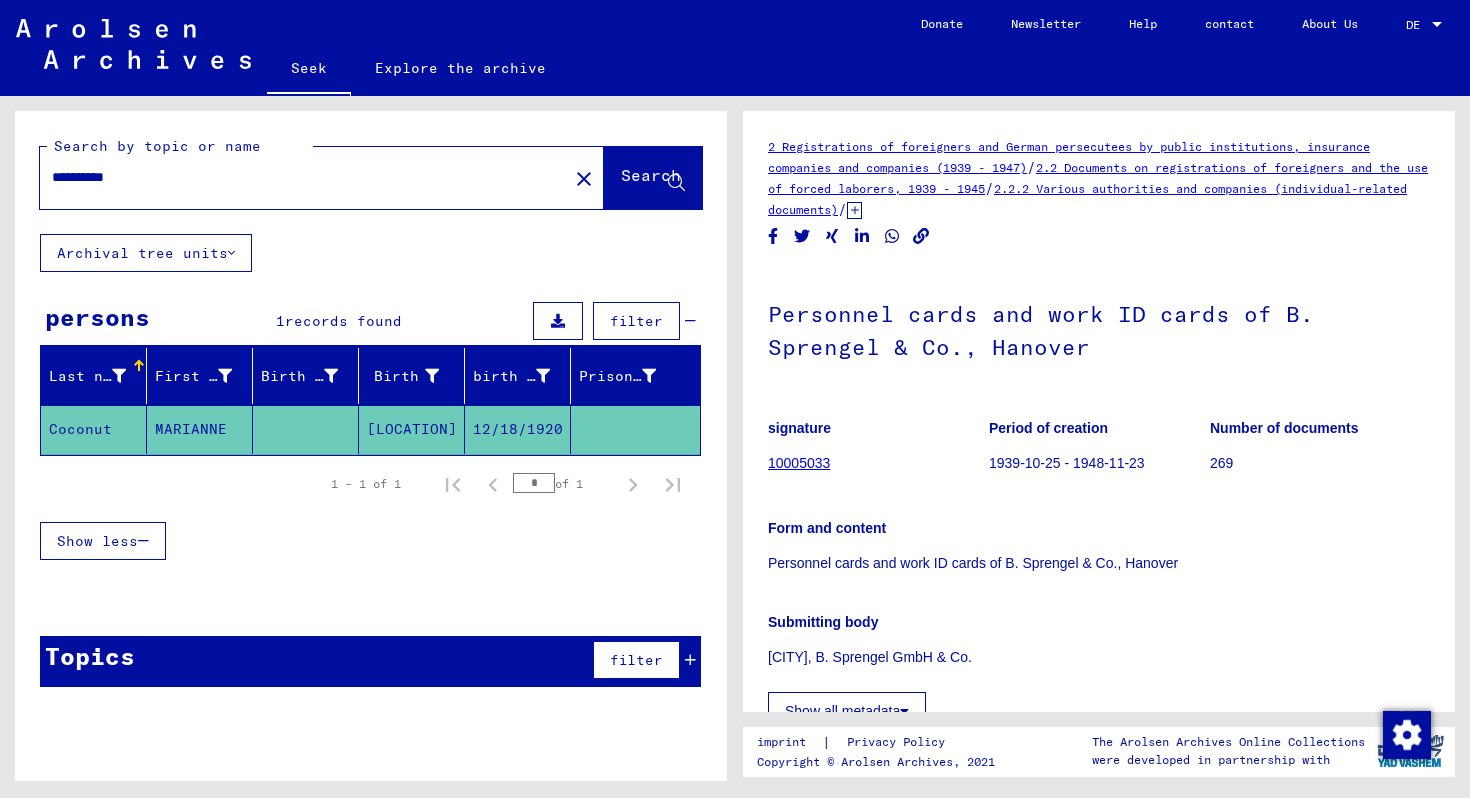 scroll, scrollTop: 0, scrollLeft: 0, axis: both 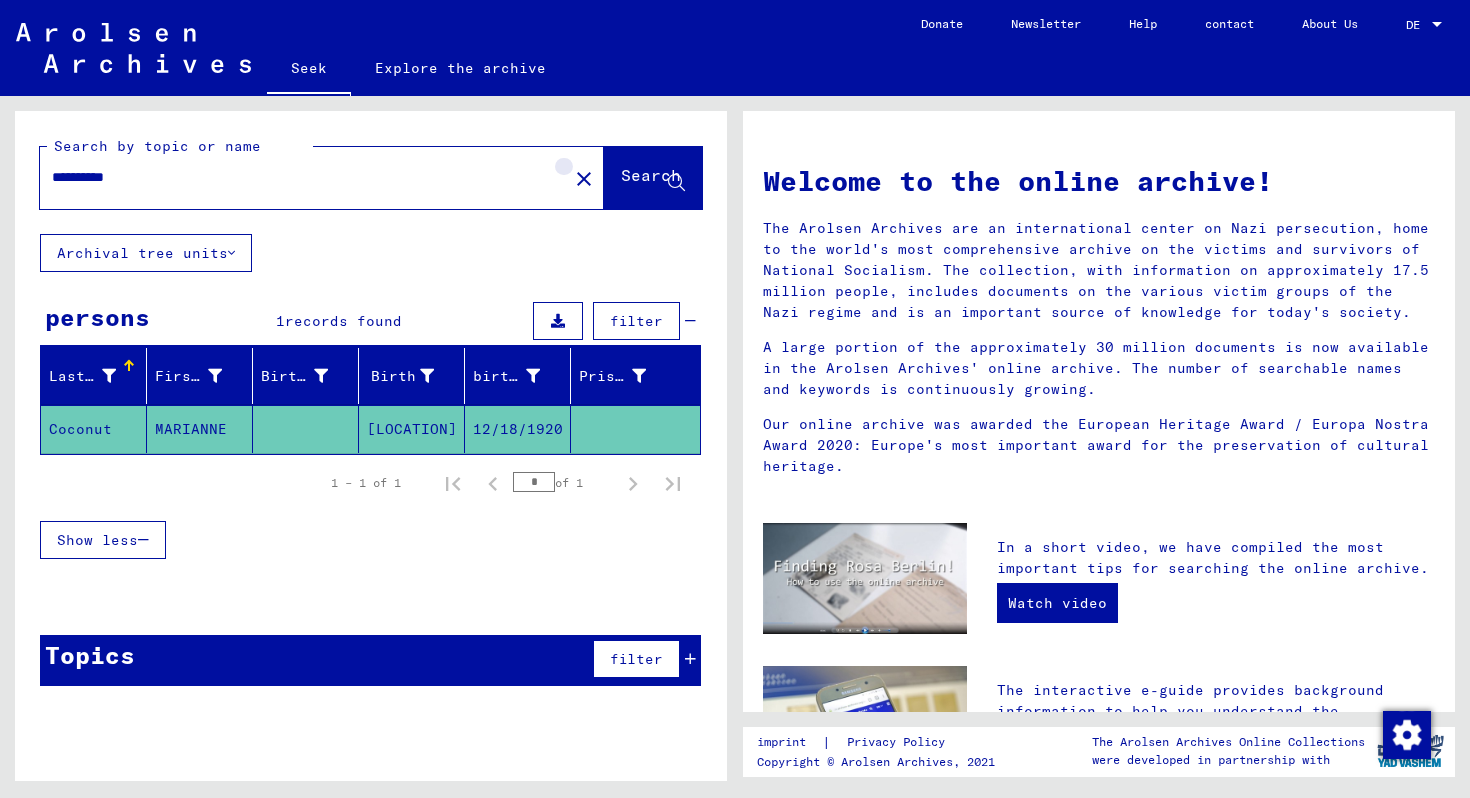 click on "close" 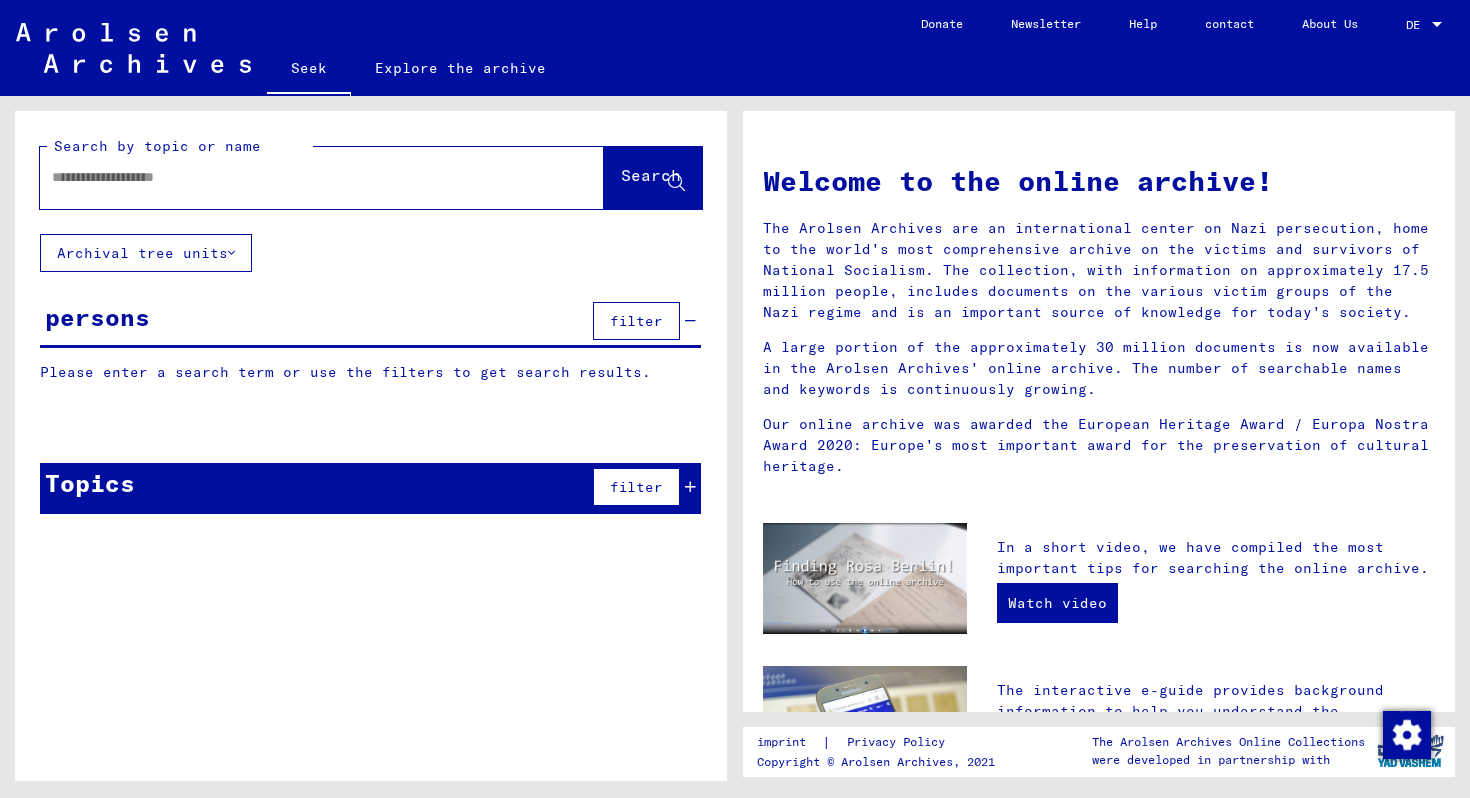 click at bounding box center (298, 177) 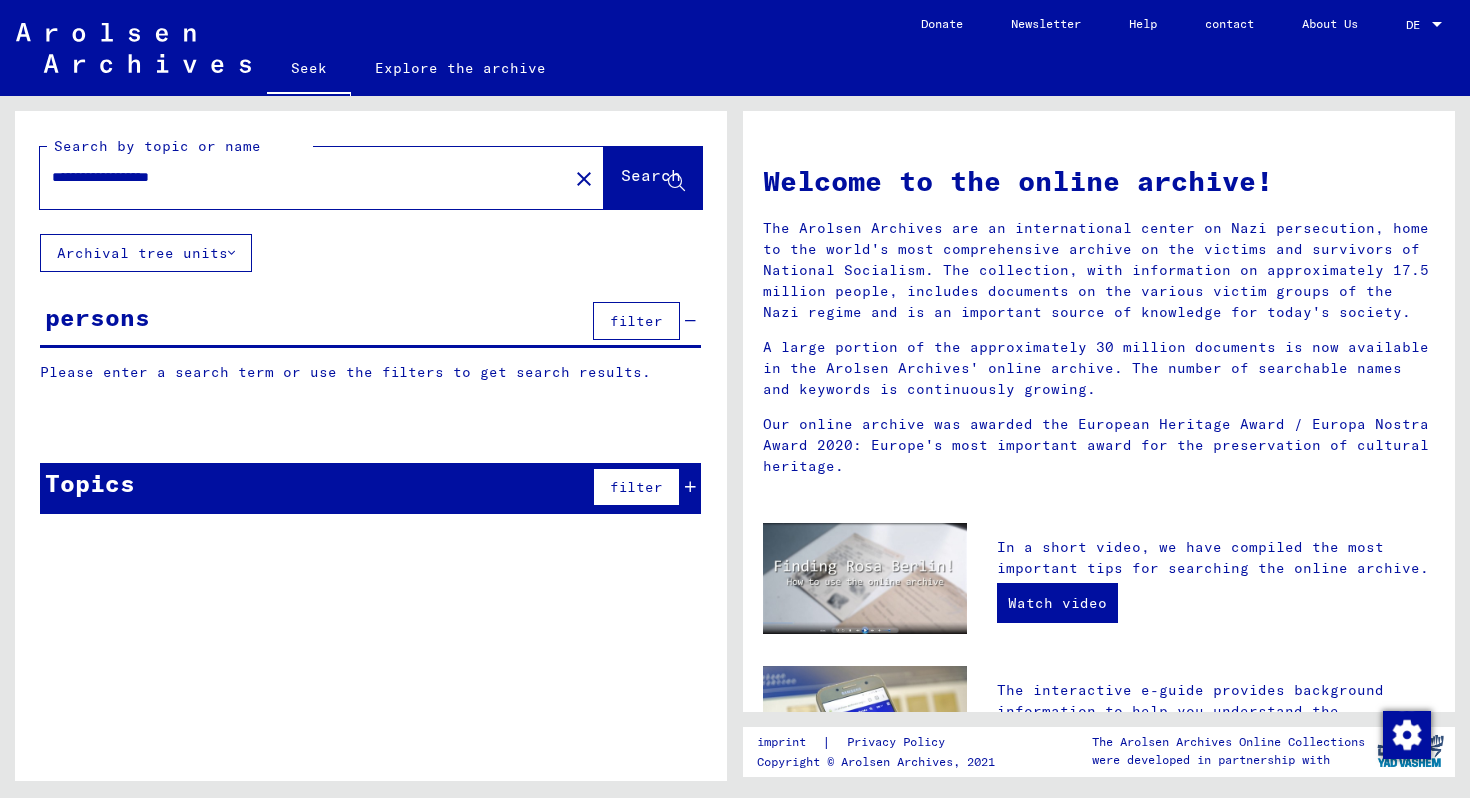 type on "**********" 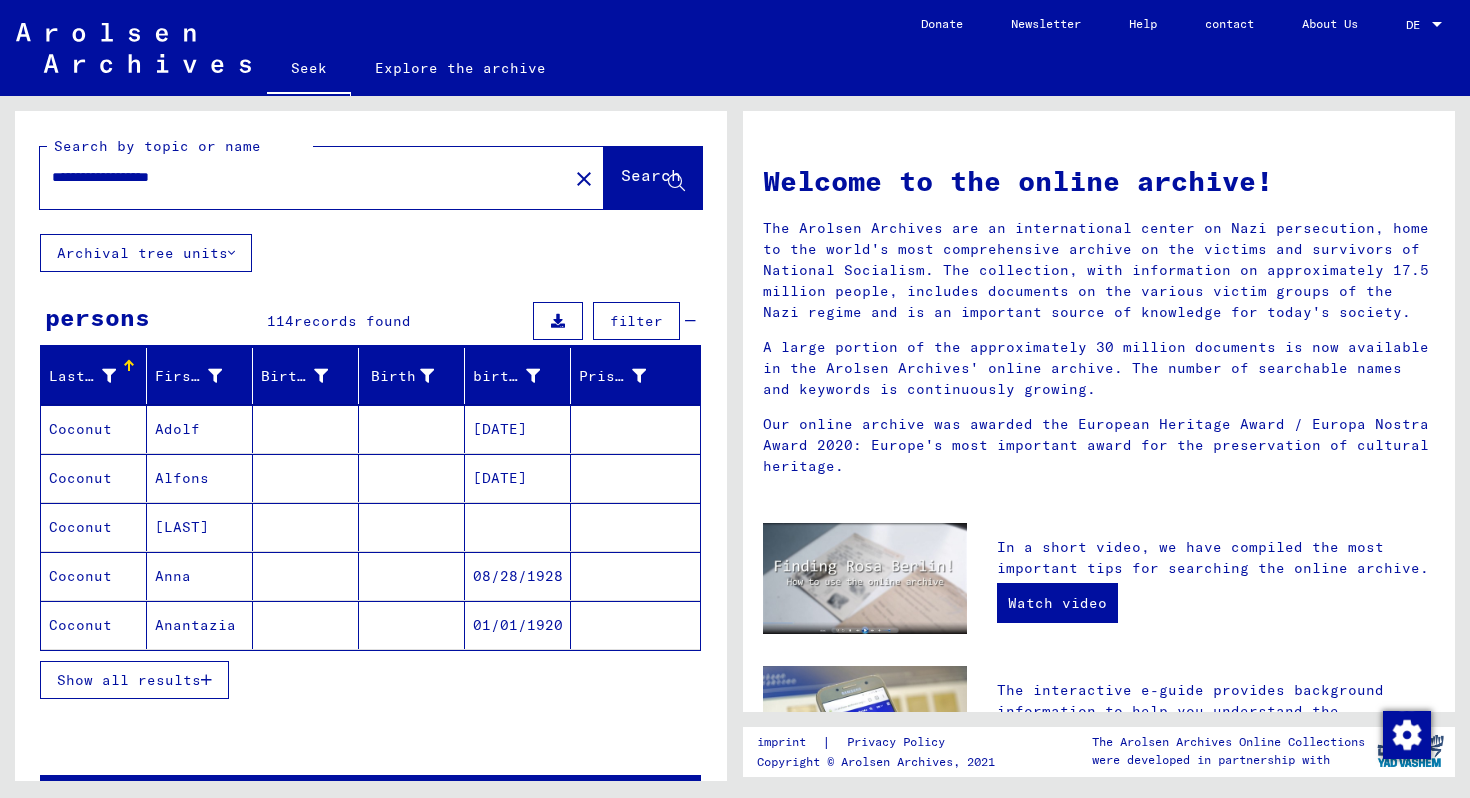 click on "Coconut" at bounding box center (80, 478) 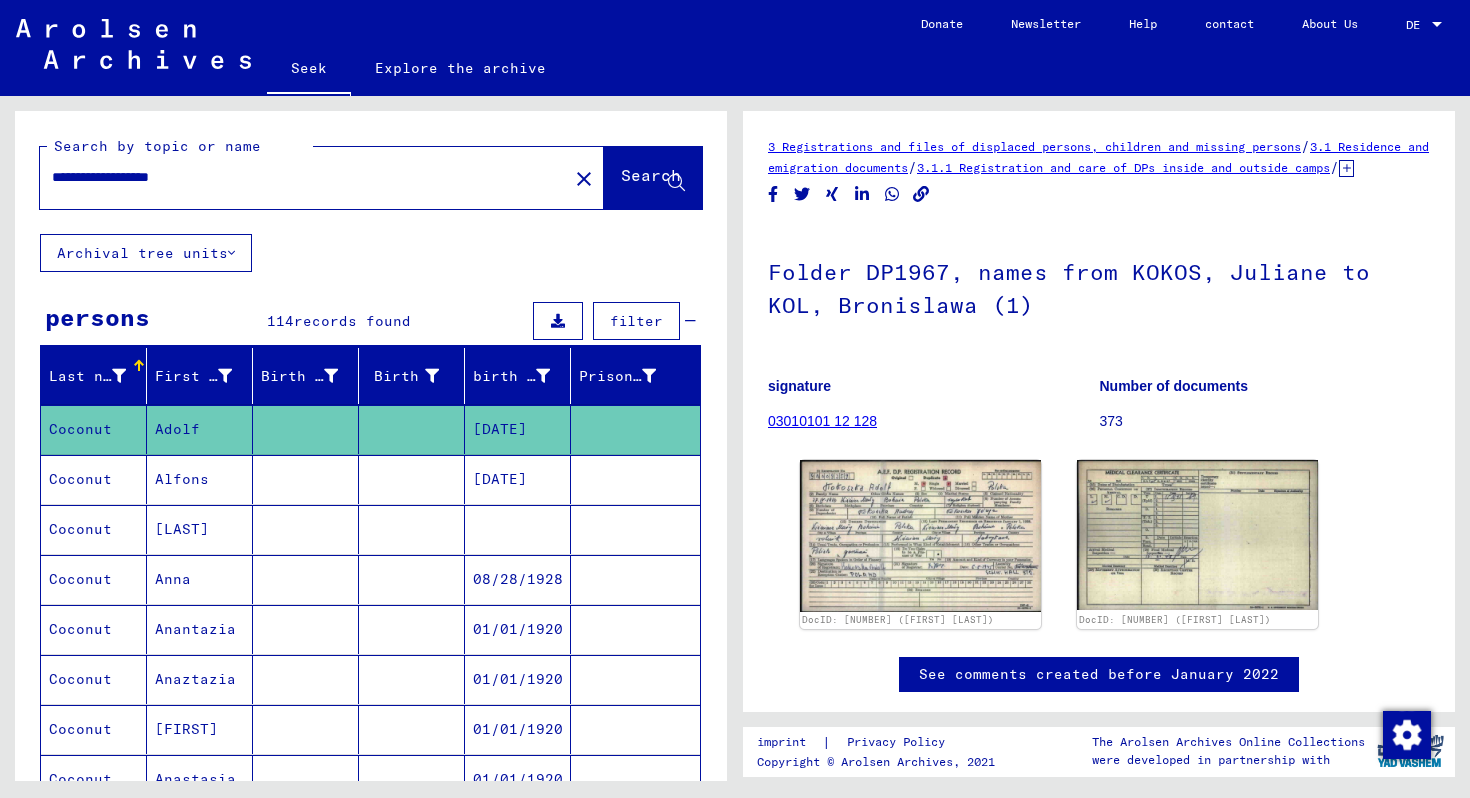 scroll, scrollTop: 0, scrollLeft: 0, axis: both 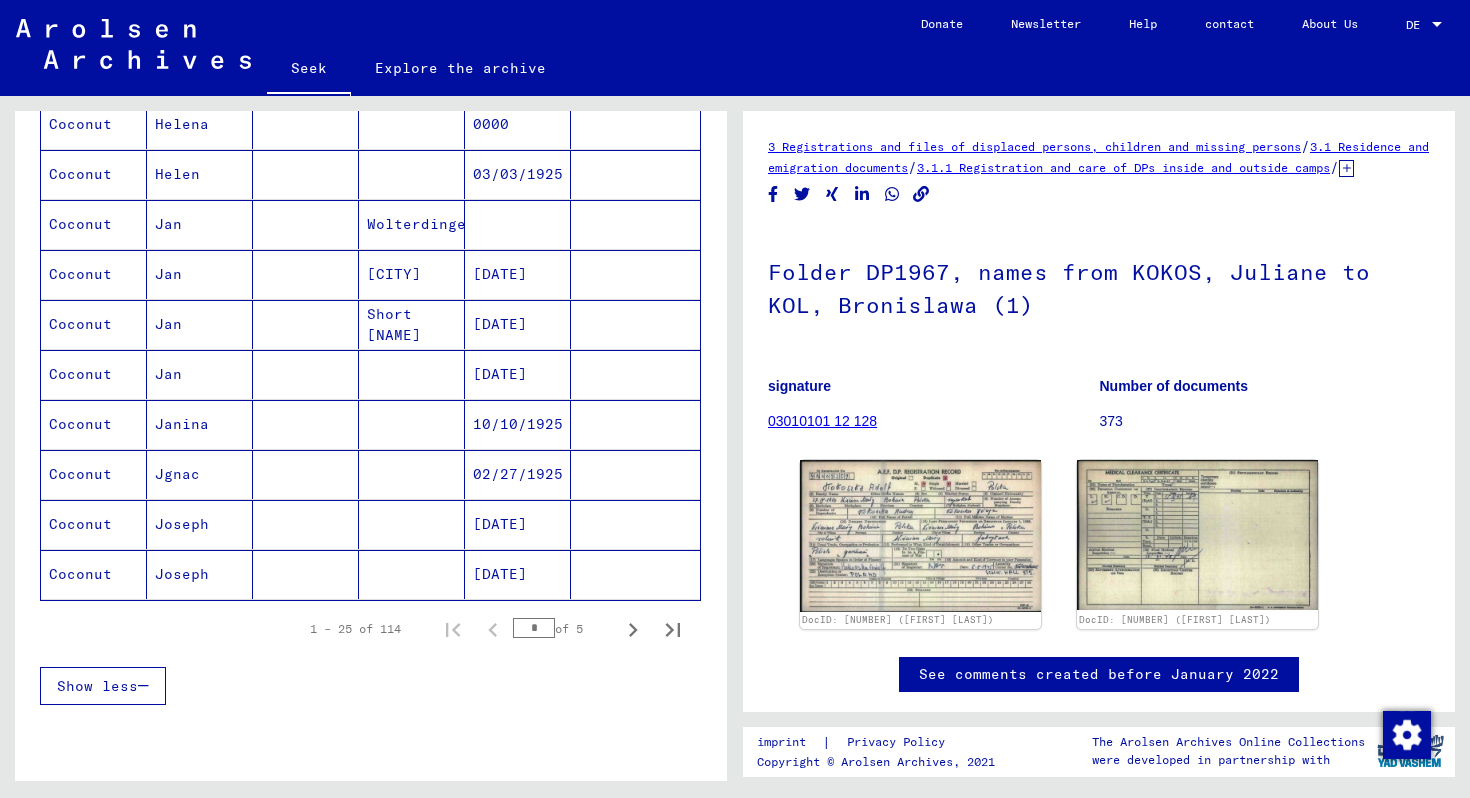 click on "[DATE]" 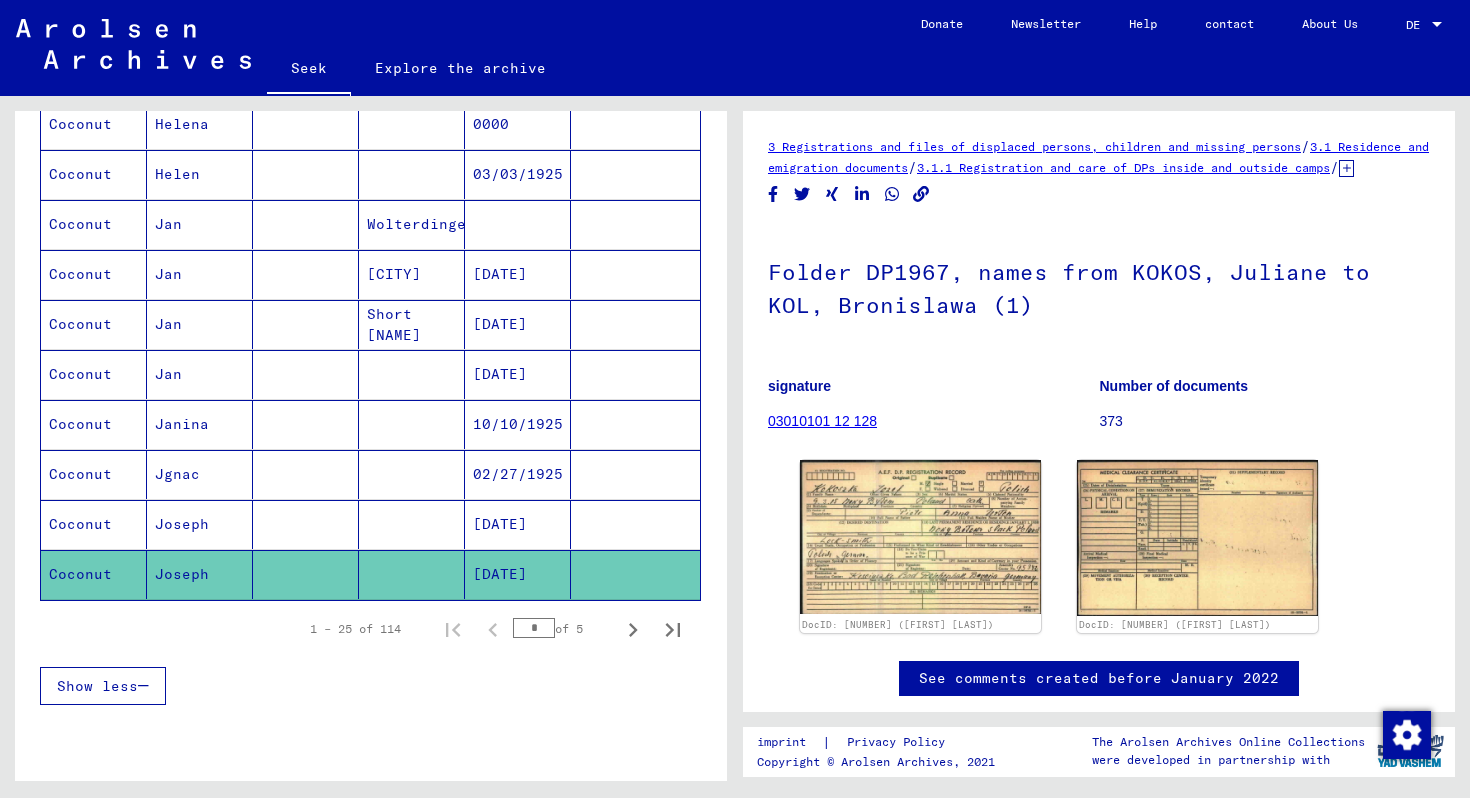 scroll, scrollTop: 0, scrollLeft: 0, axis: both 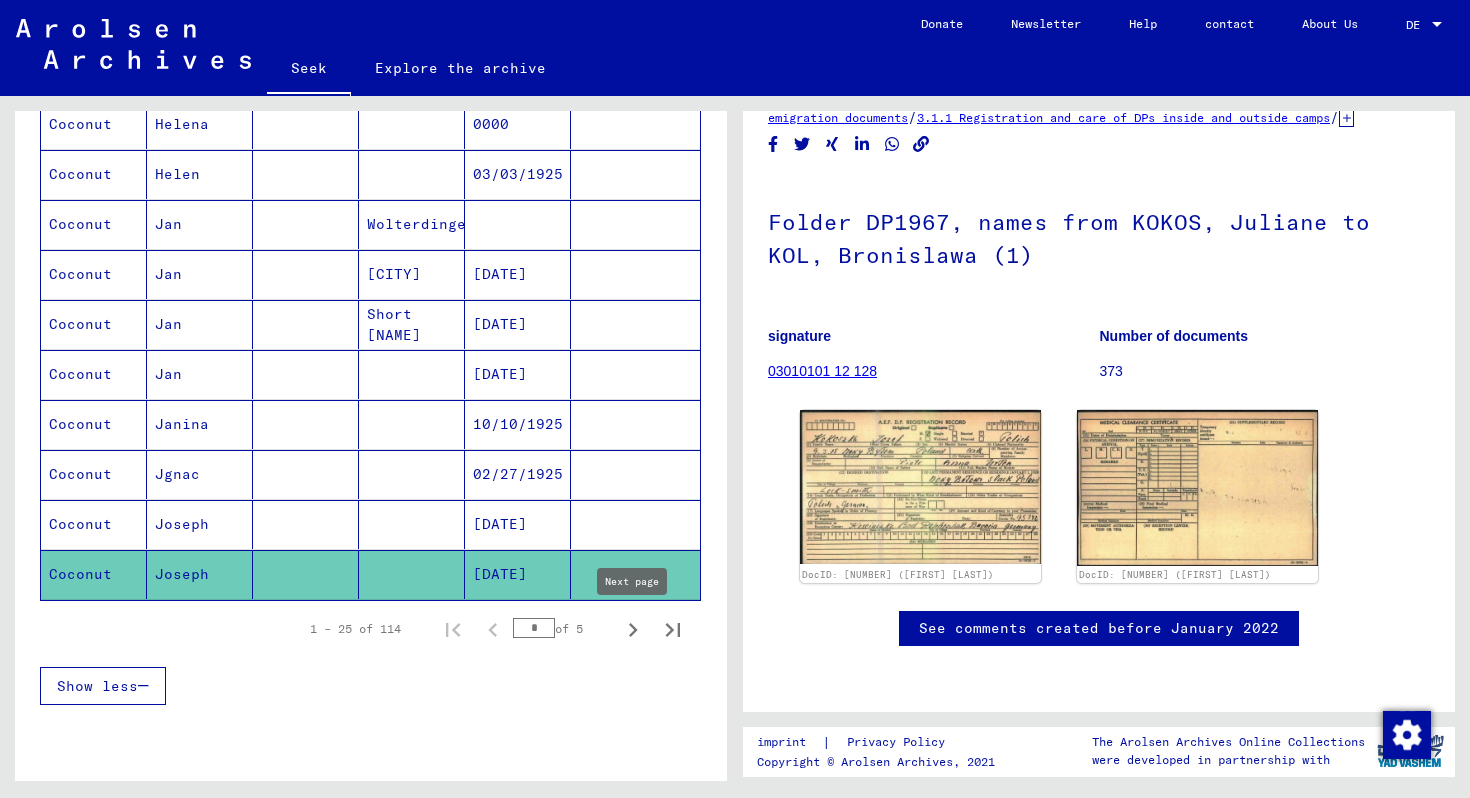 click 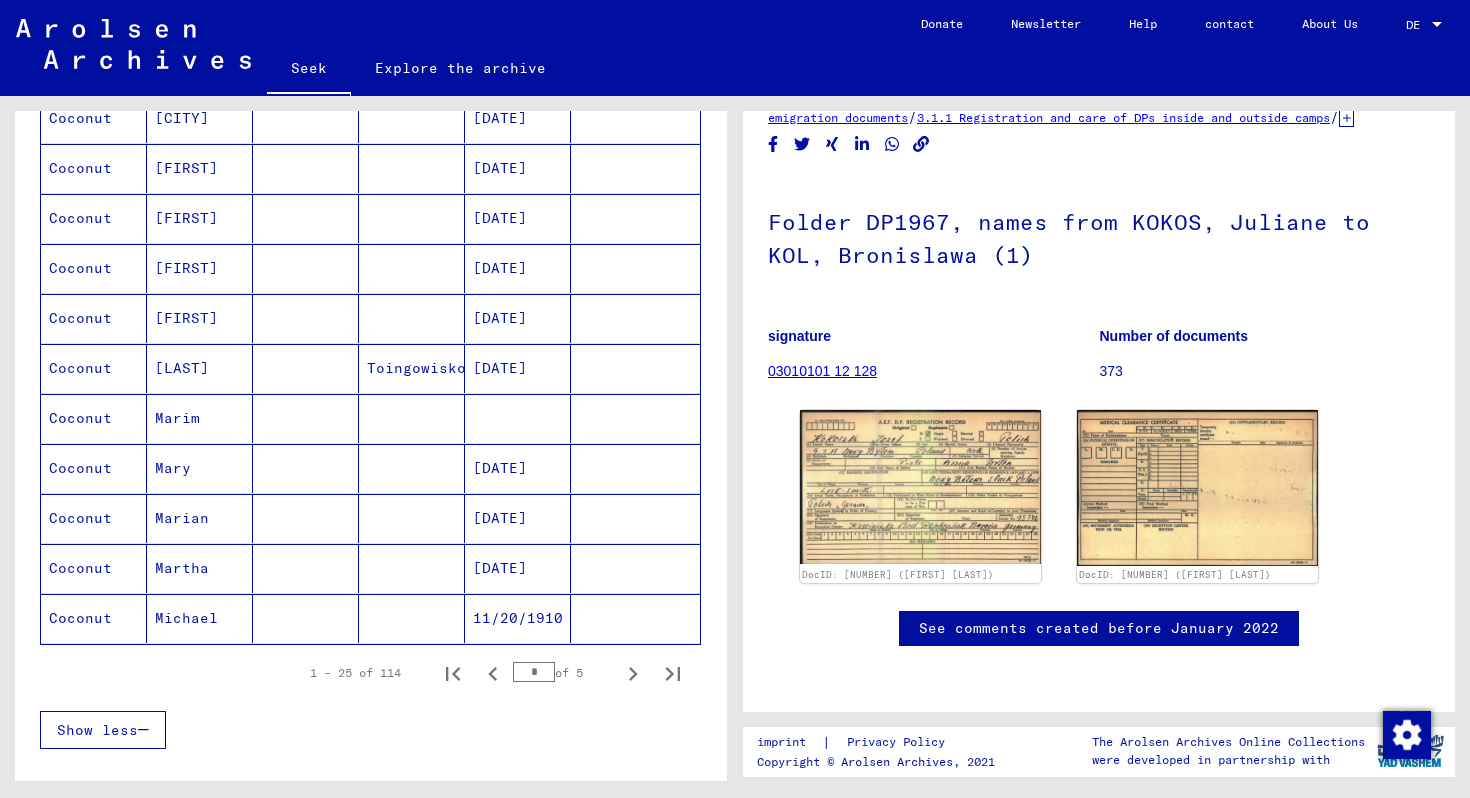scroll, scrollTop: 1014, scrollLeft: 0, axis: vertical 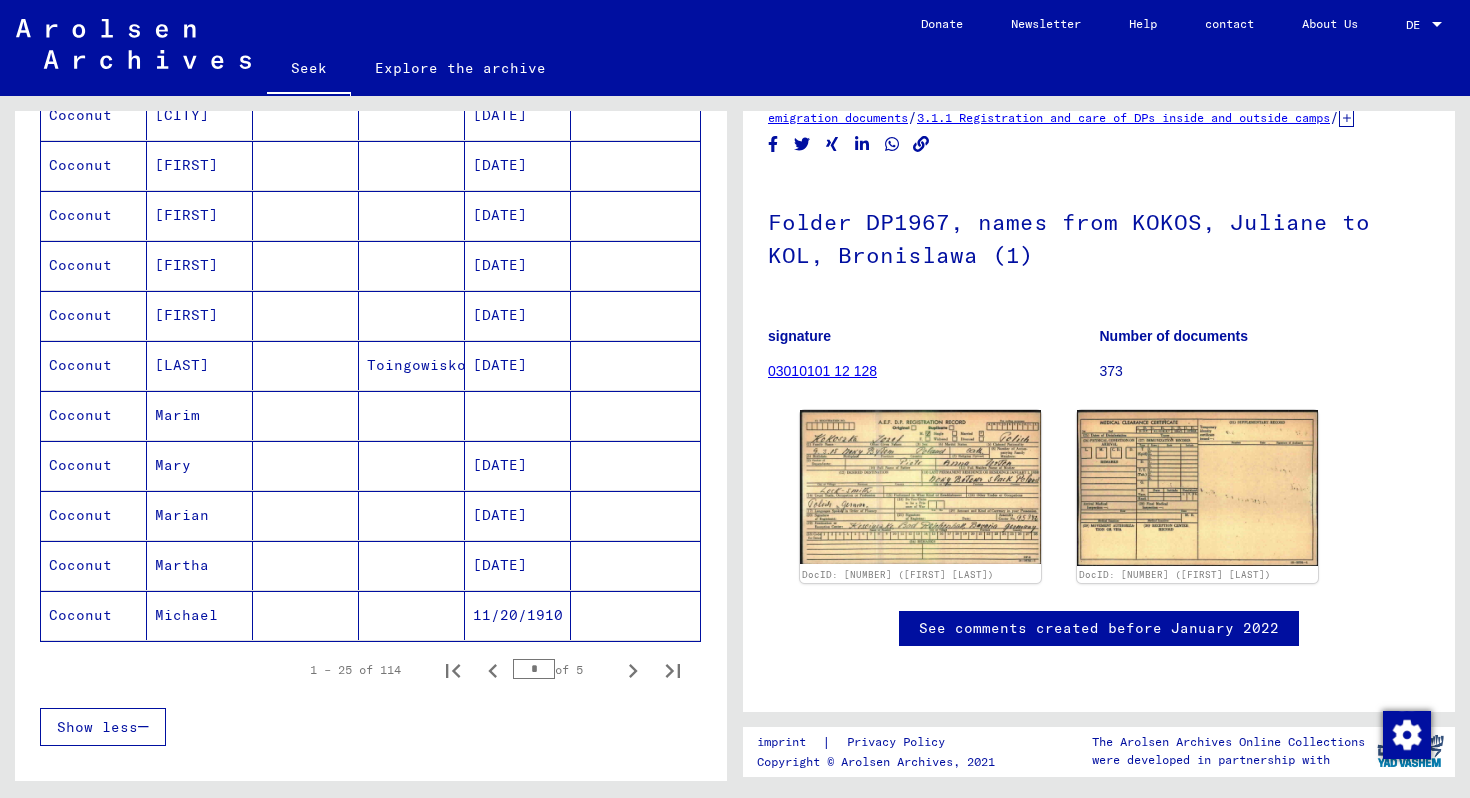 click on "Marian" at bounding box center [182, 565] 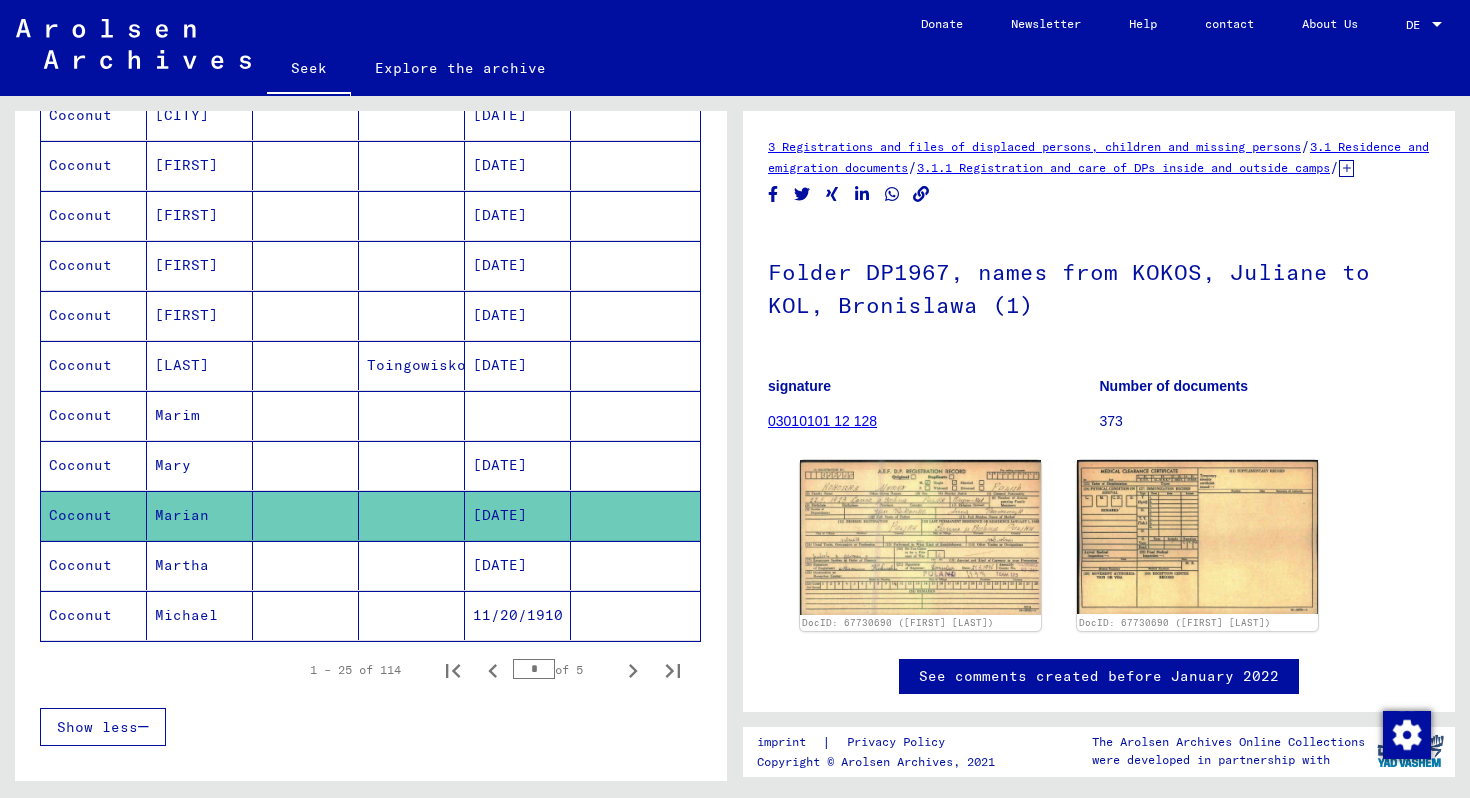 scroll, scrollTop: 0, scrollLeft: 0, axis: both 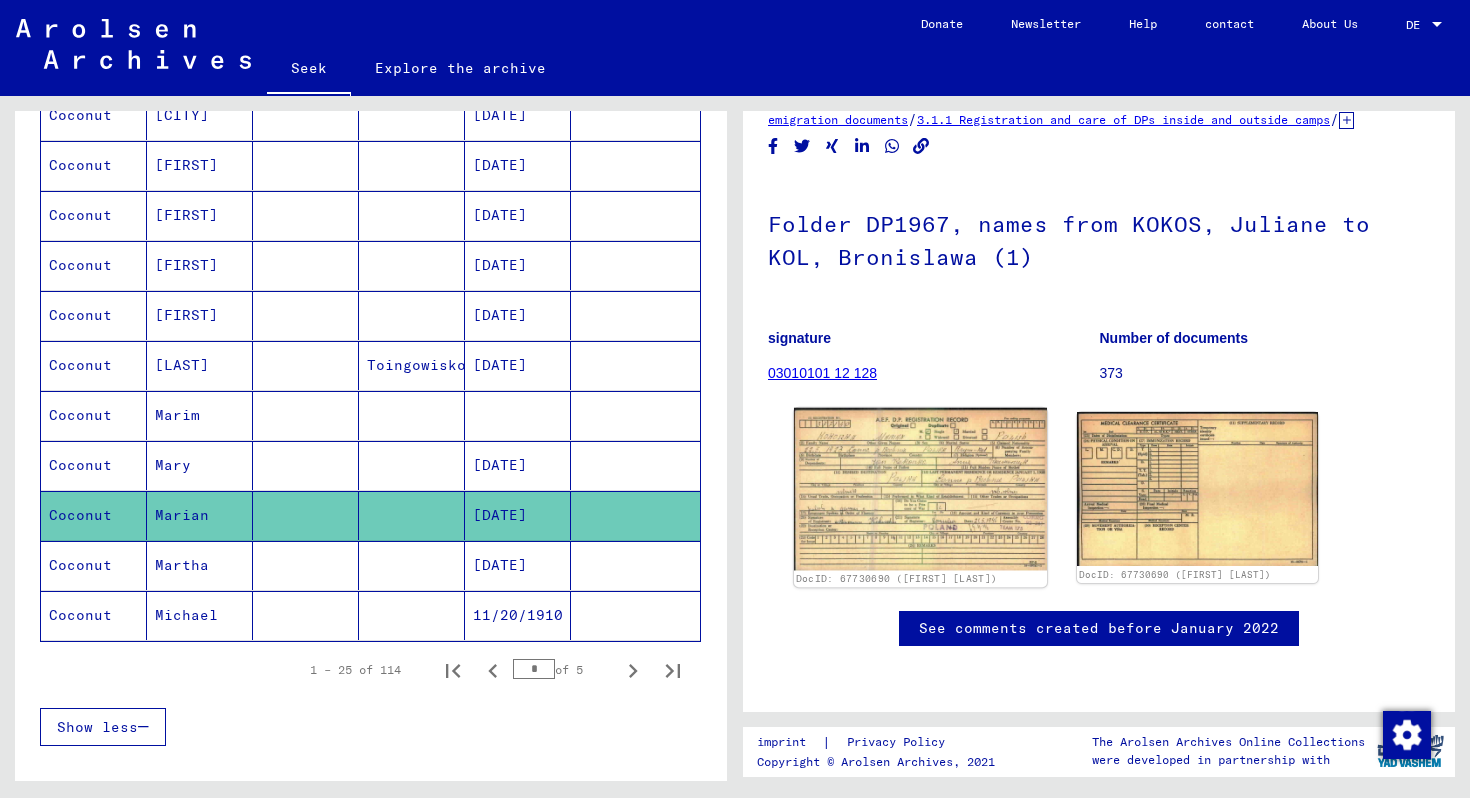 click on "DocID: 67730690 ([FIRST] [LAST])" 